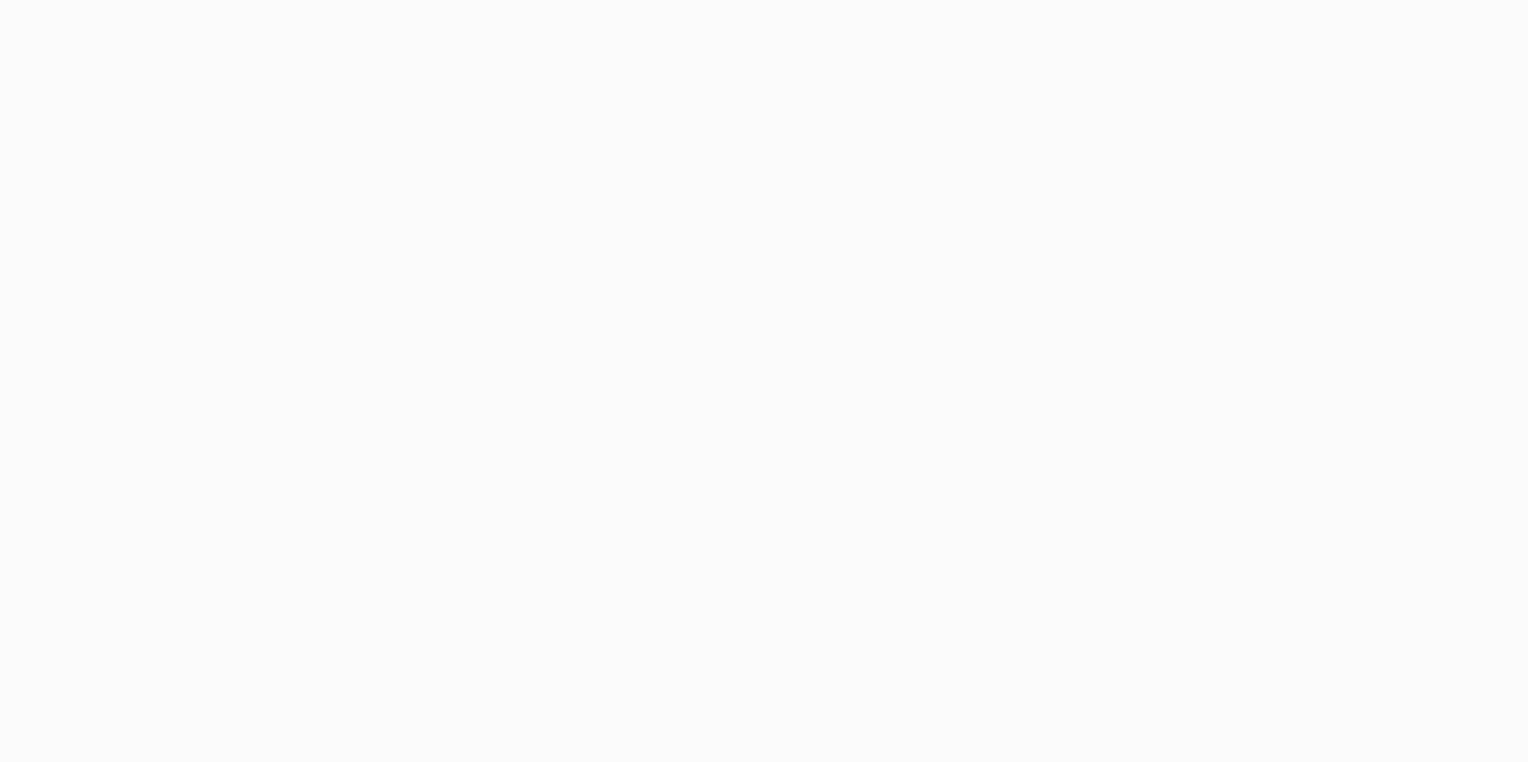 scroll, scrollTop: 0, scrollLeft: 0, axis: both 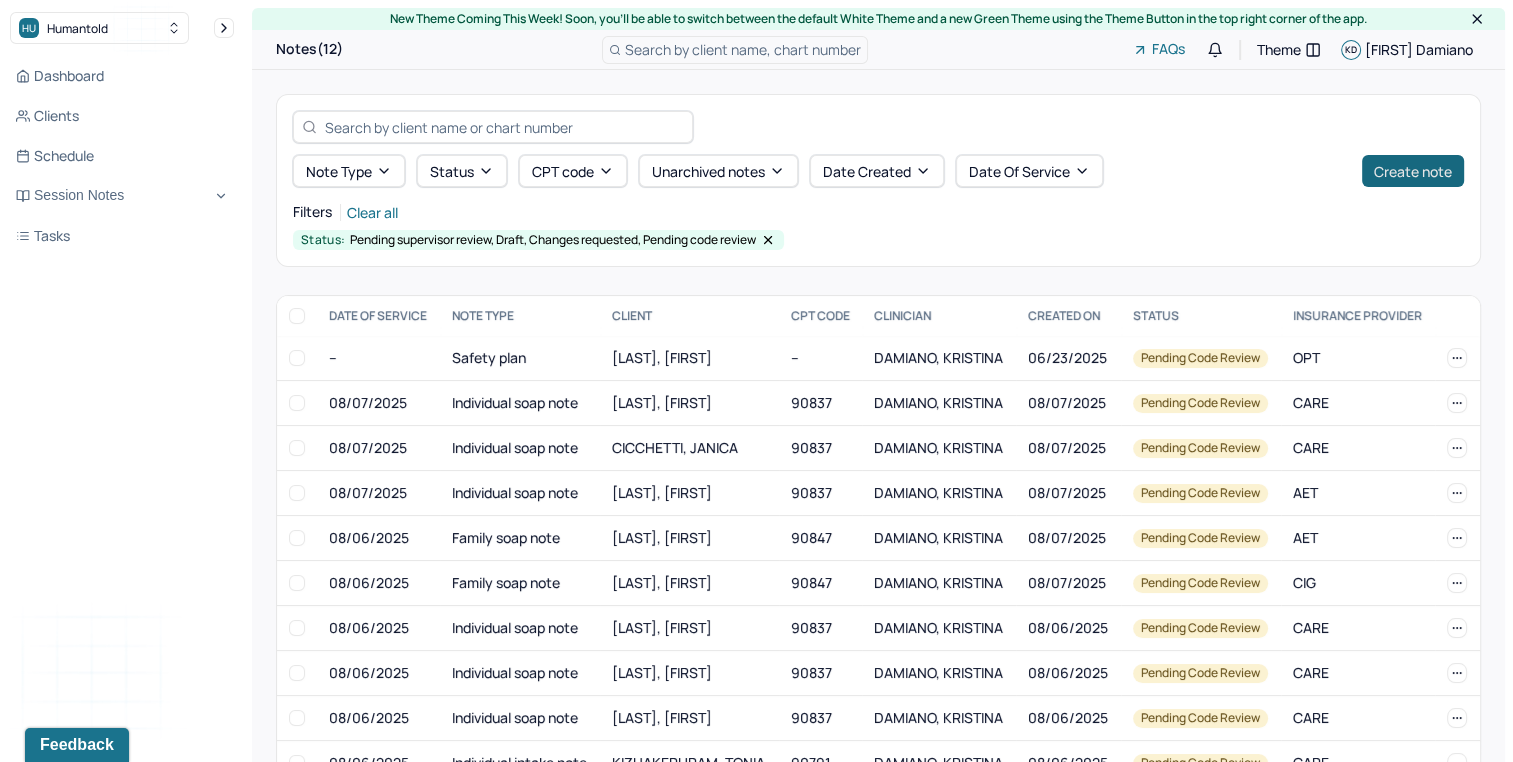 click on "Create note" at bounding box center [1413, 171] 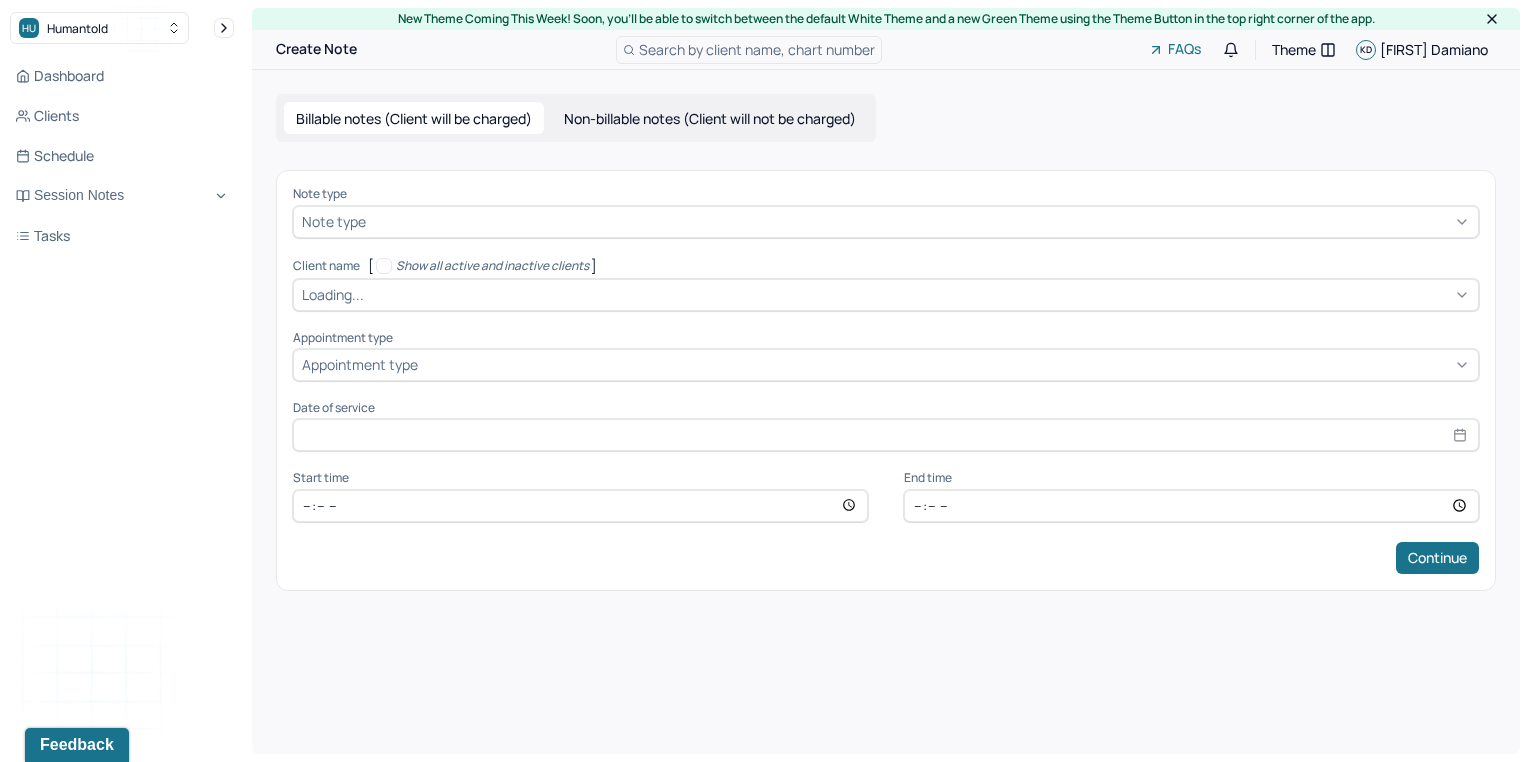 click at bounding box center (920, 221) 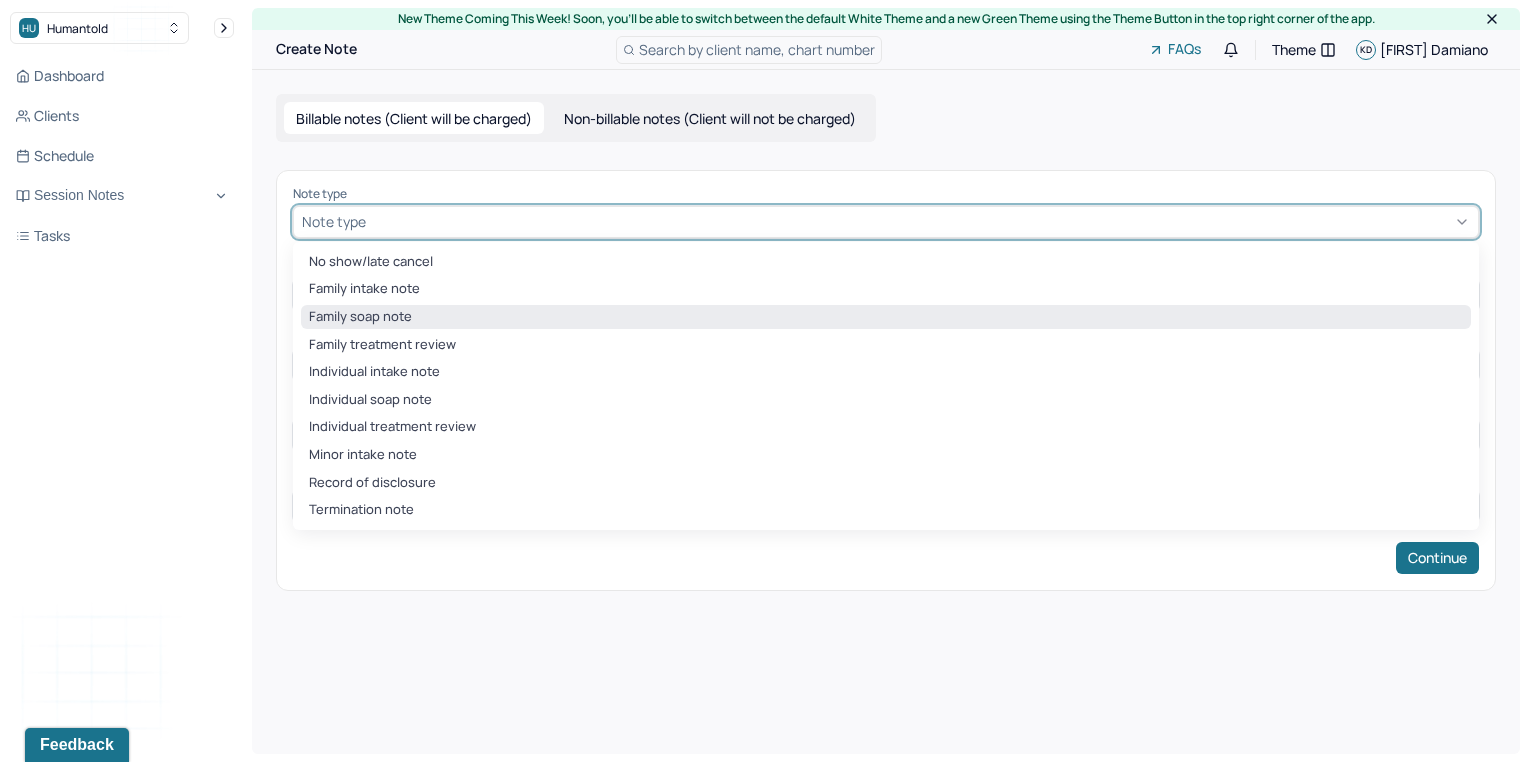 click on "Family soap note" at bounding box center [886, 317] 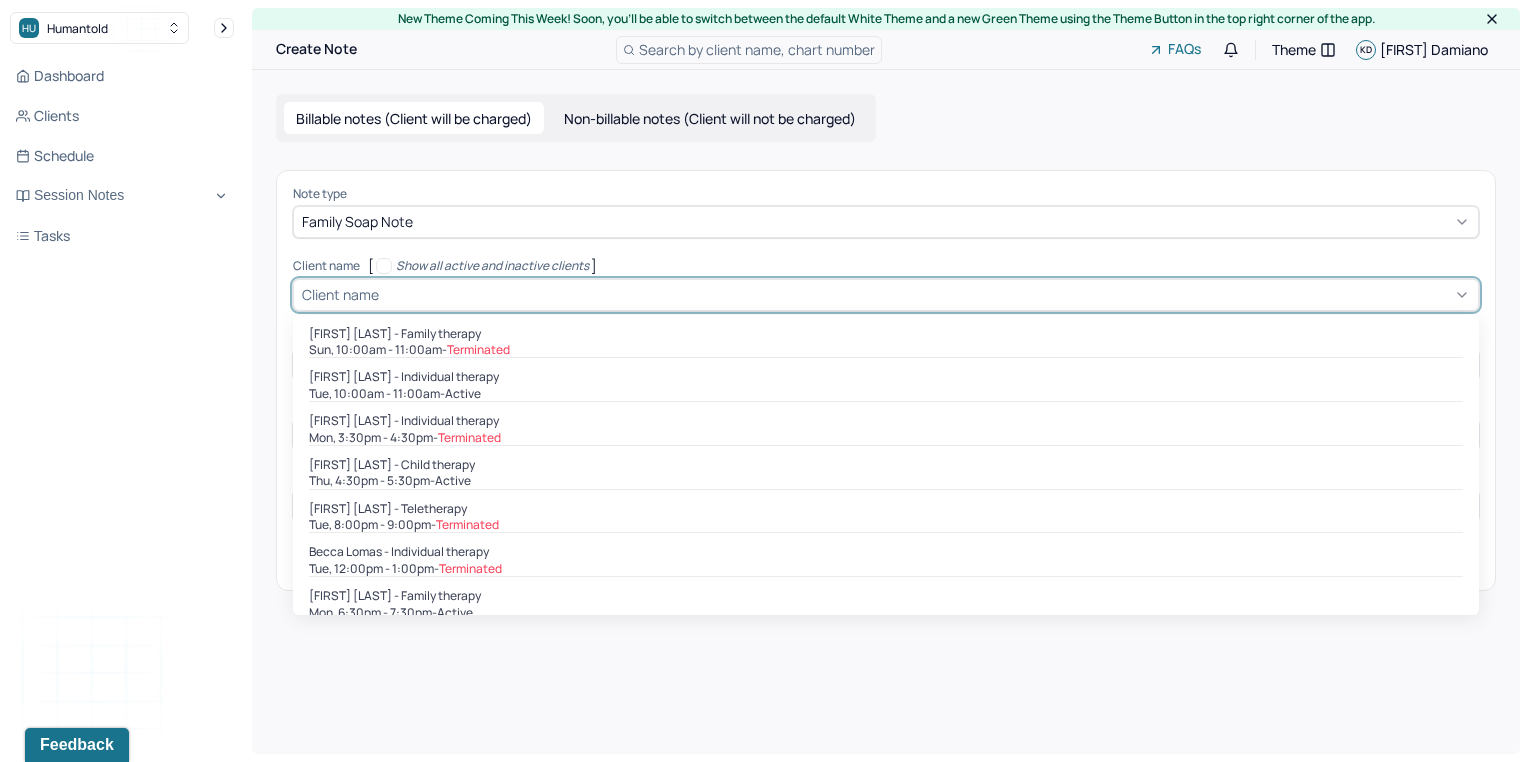 click at bounding box center (926, 294) 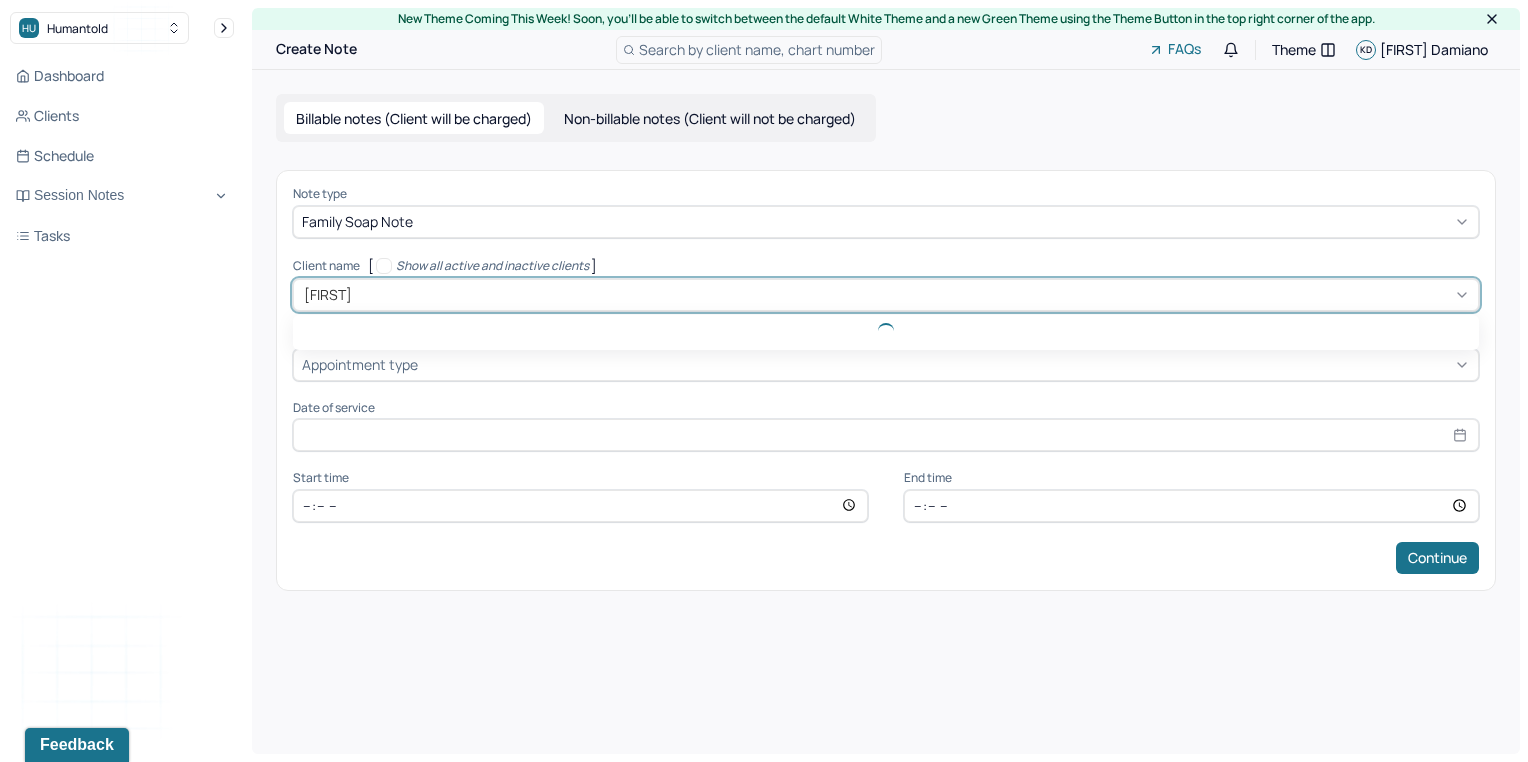 type on "[FIRST]" 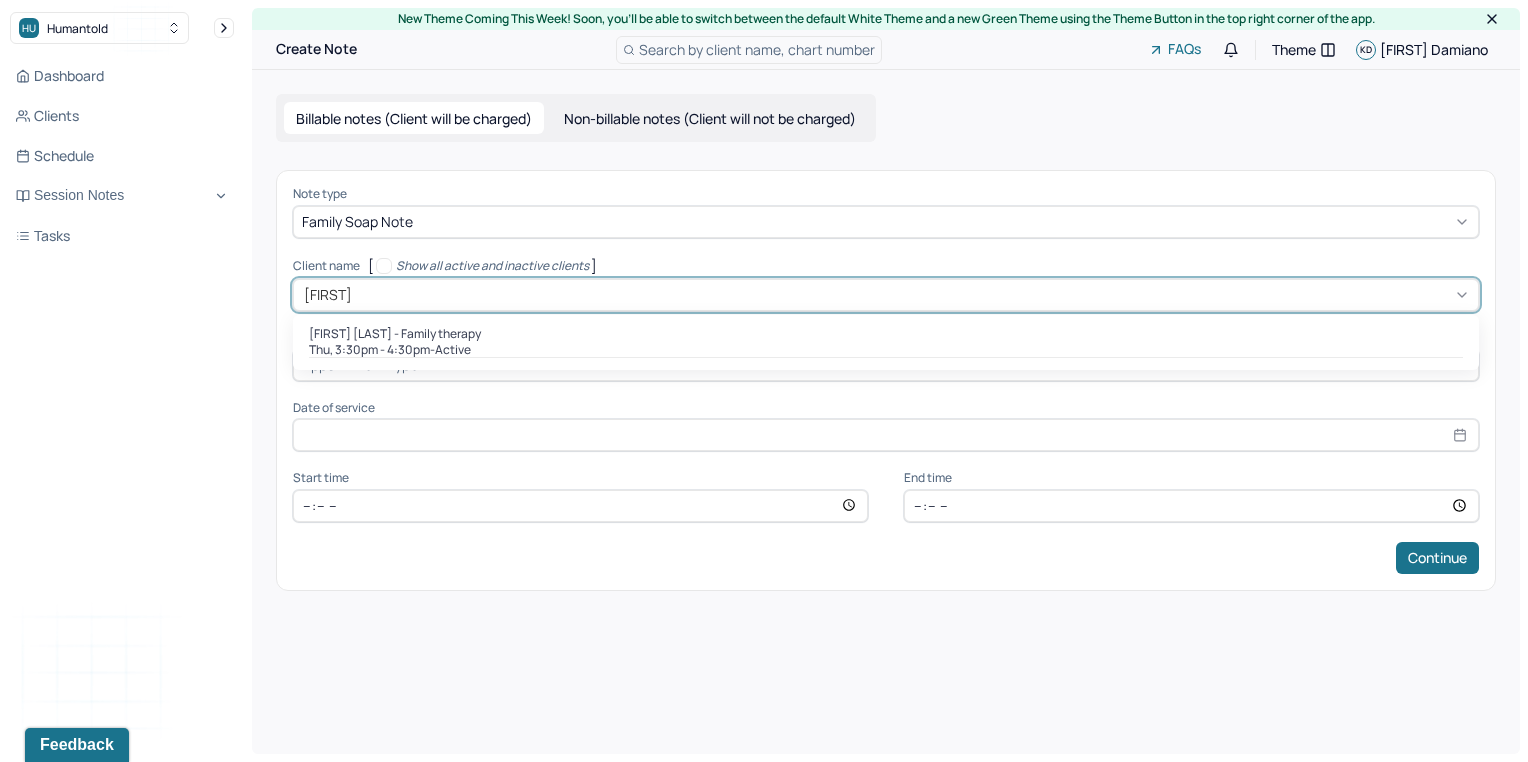 click on "[FIRST] [LAST] - Family therapy" at bounding box center [395, 334] 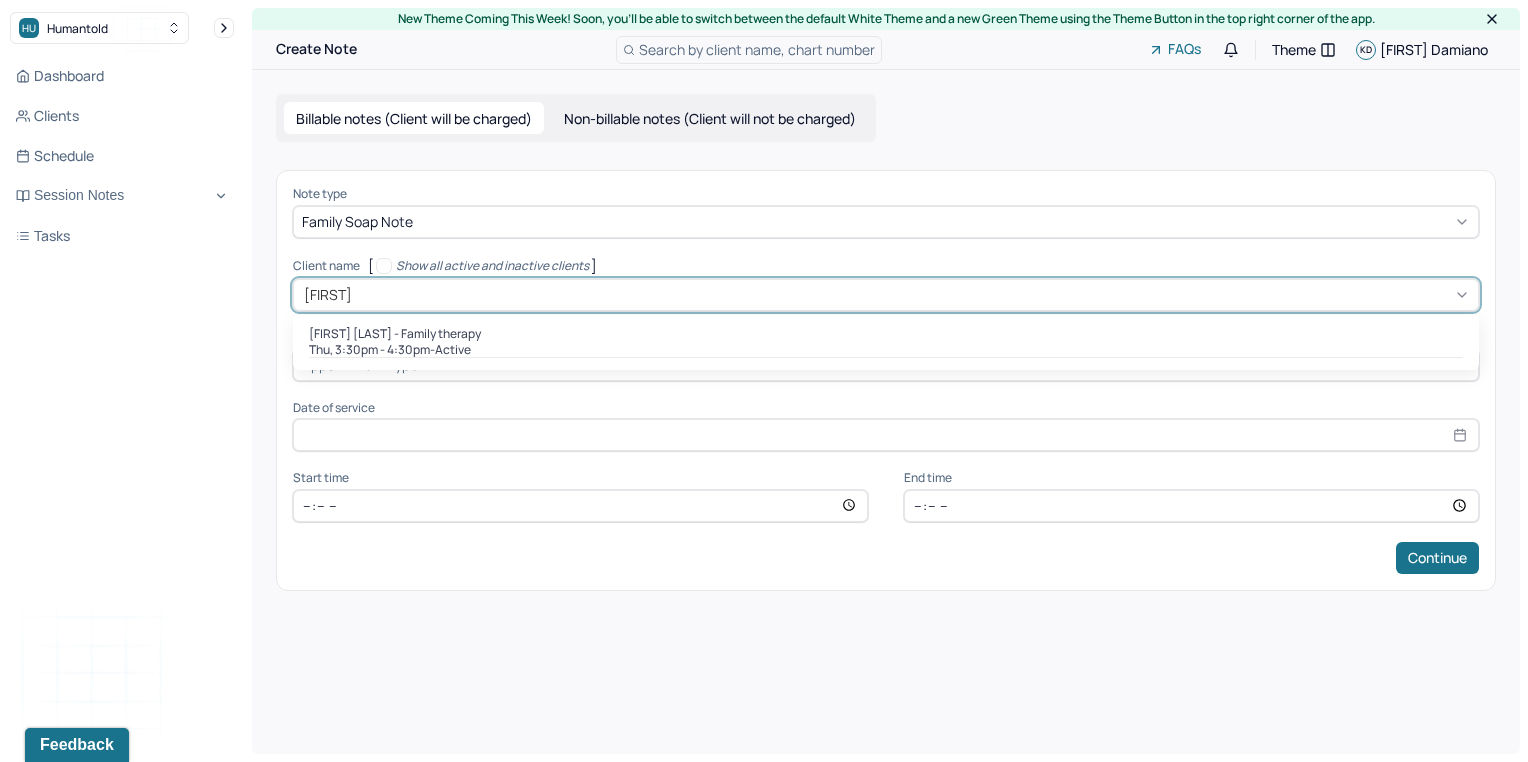 type on "Aug 7, 2025" 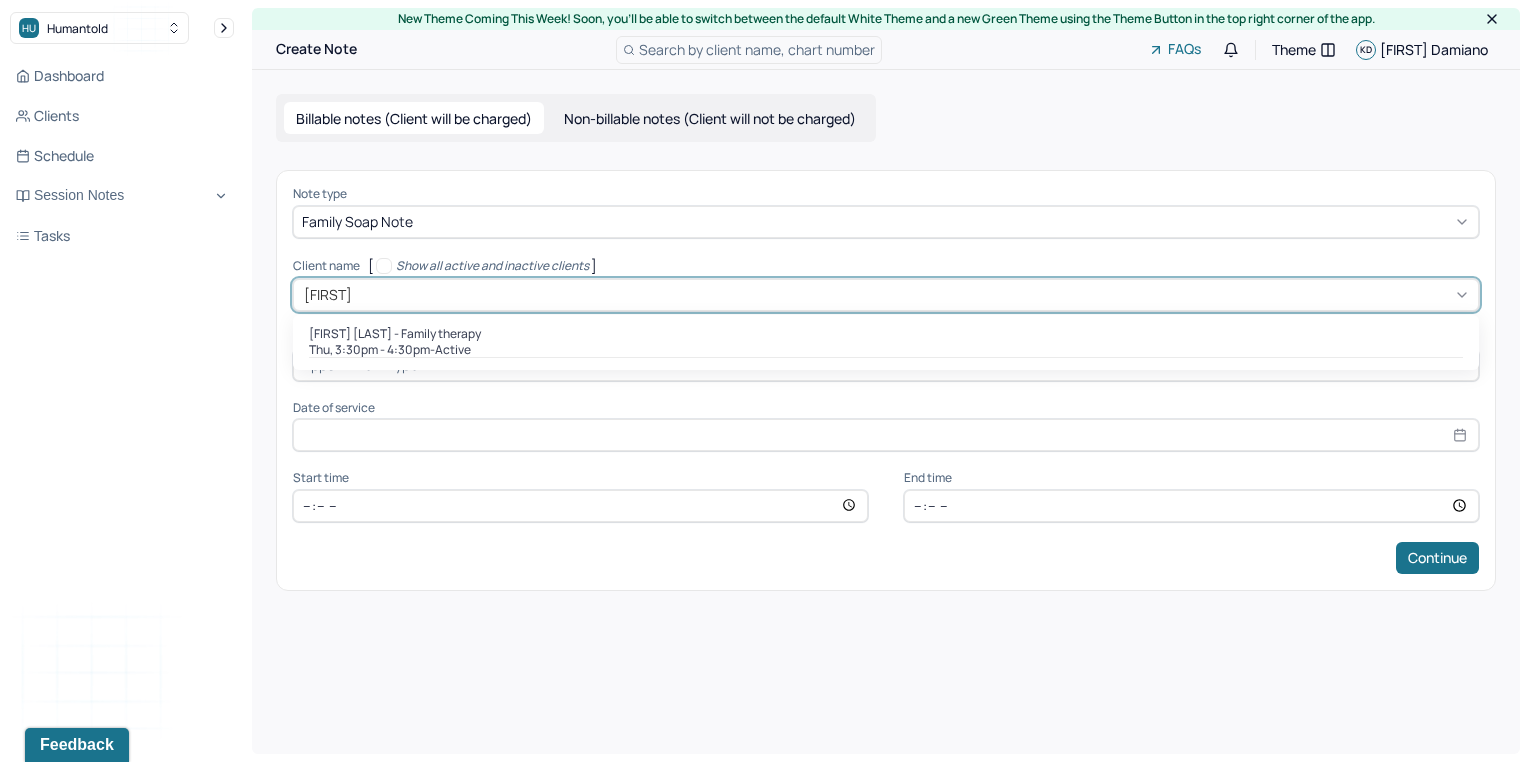 type on "16:30" 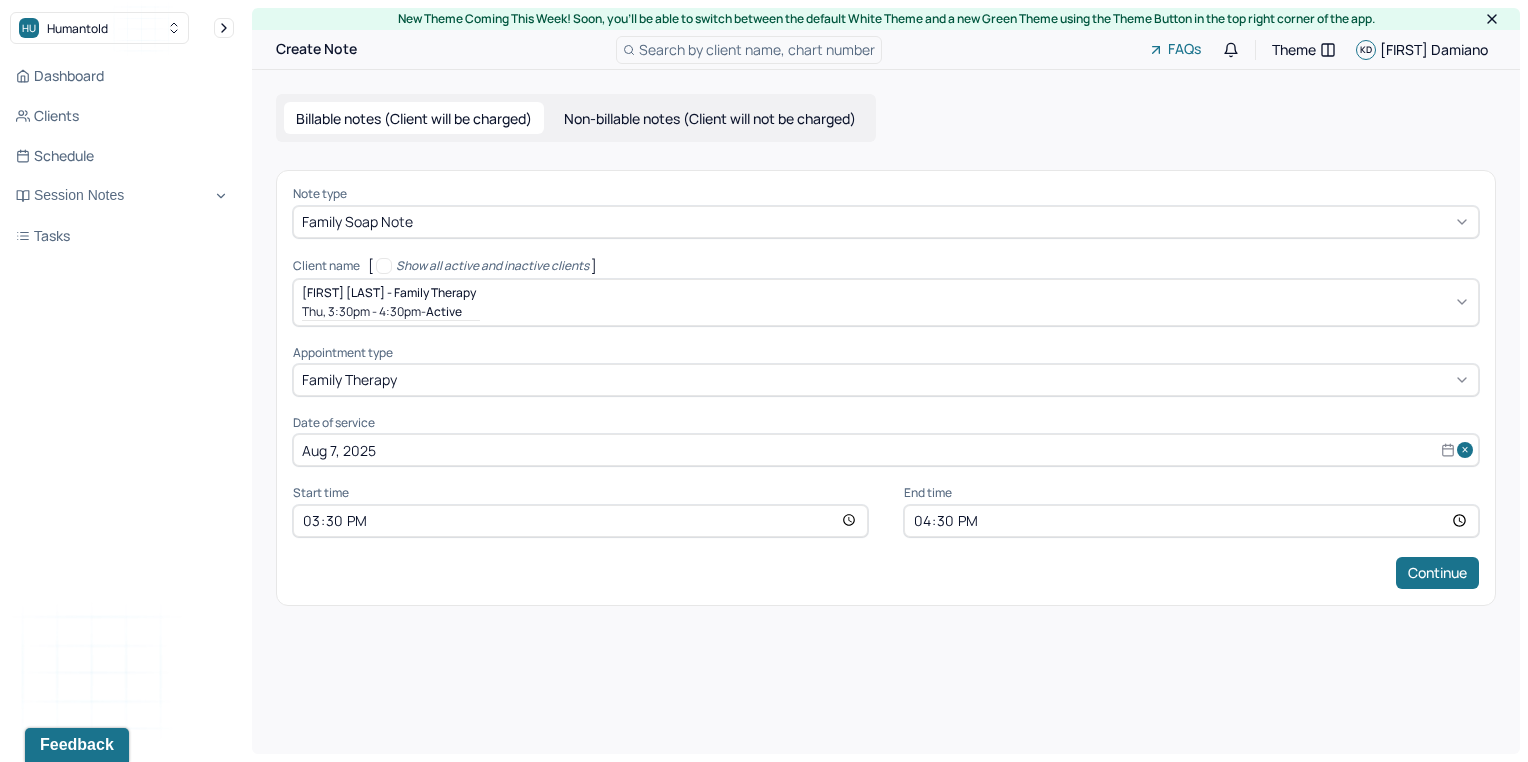 click on "Note type Family soap note Client name [ Show all active and inactive clients ] [FIRST] [LAST] - Family therapy Thu, 3:30pm - 4:30pm  -  active Supervisee name Kristina Damiano Appointment type family therapy Date of service Aug 7, 2025 Start time 15:30 End time 16:30 Continue" at bounding box center [886, 387] 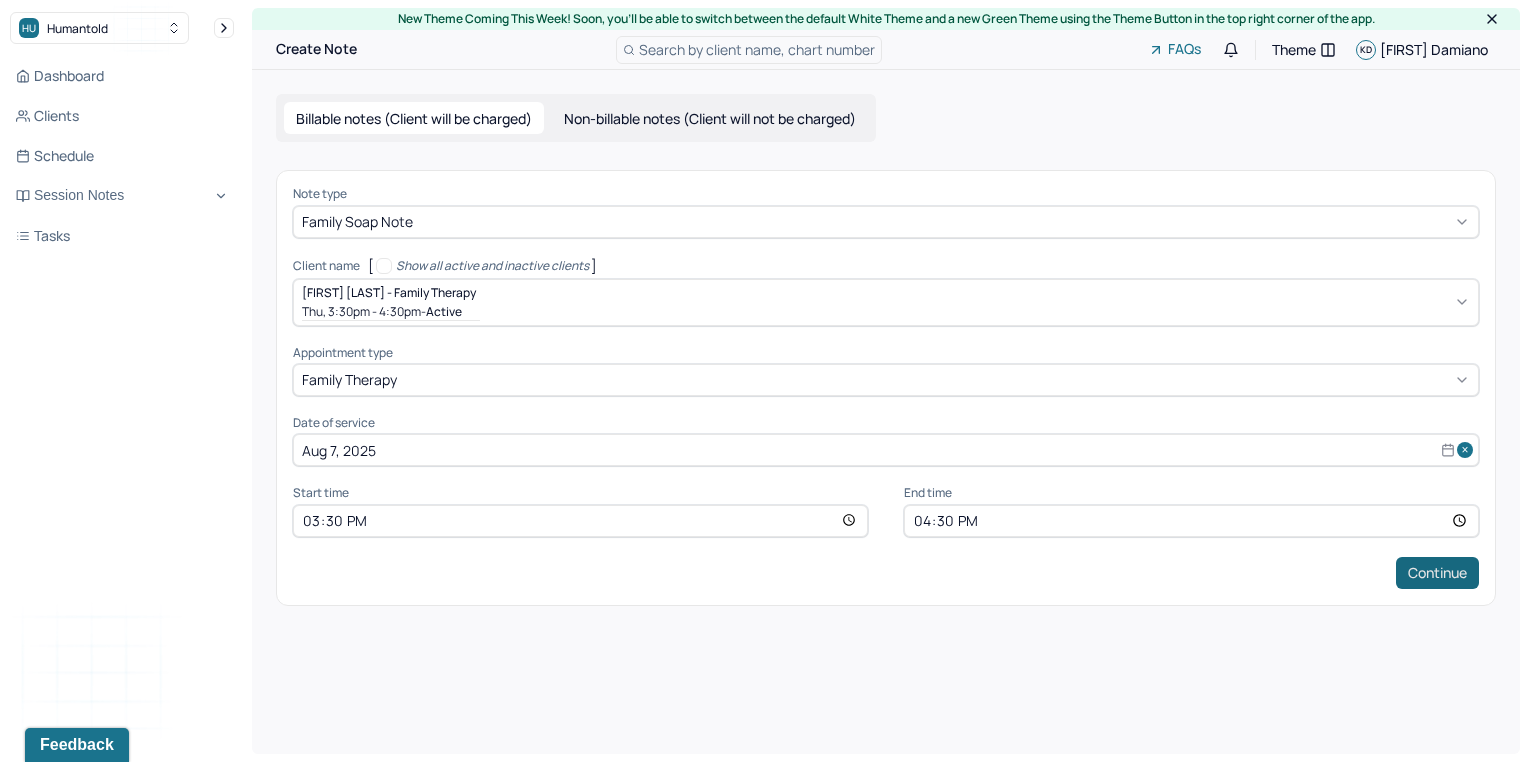 click on "Continue" at bounding box center (1437, 573) 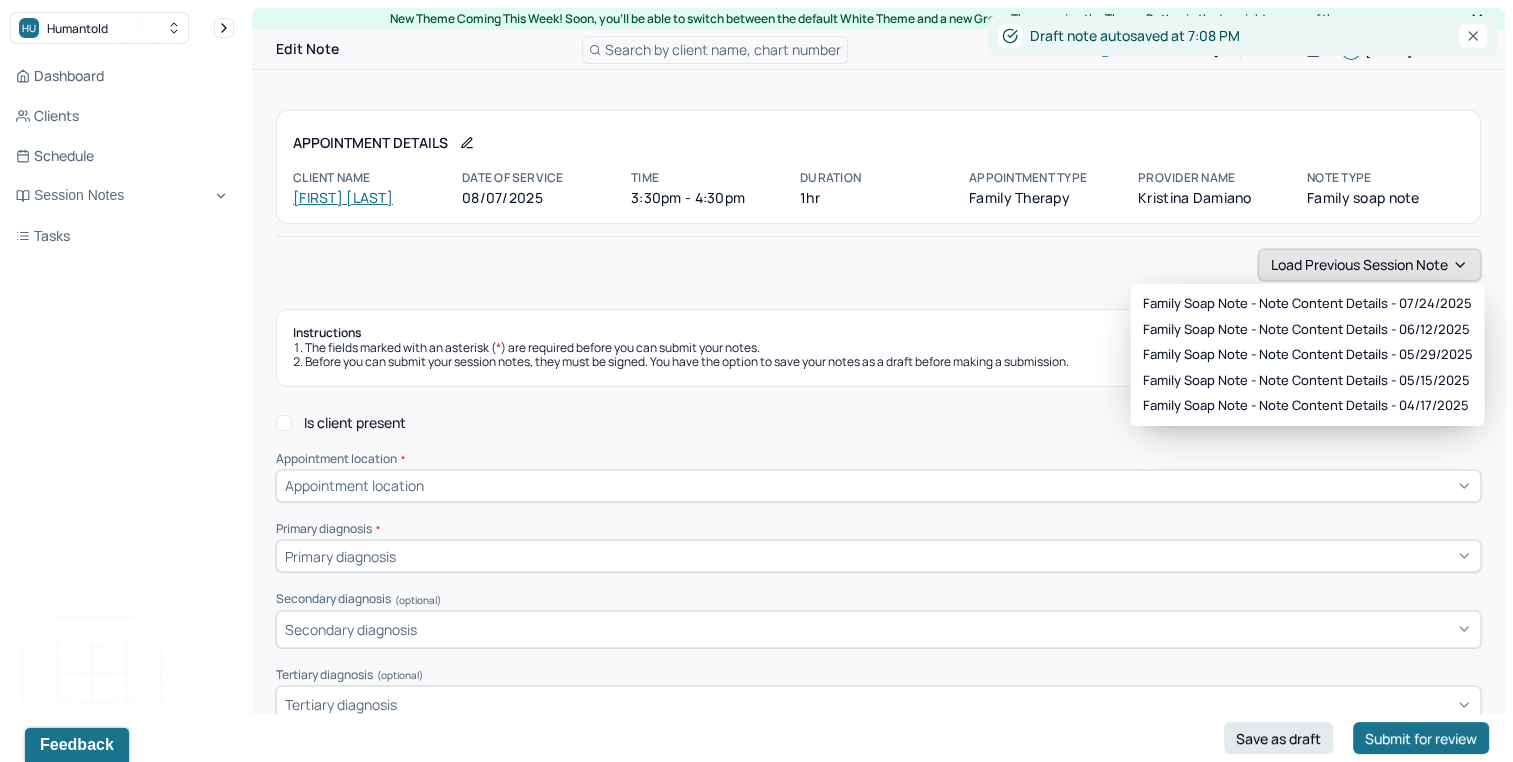 click on "Load previous session note" at bounding box center (1369, 265) 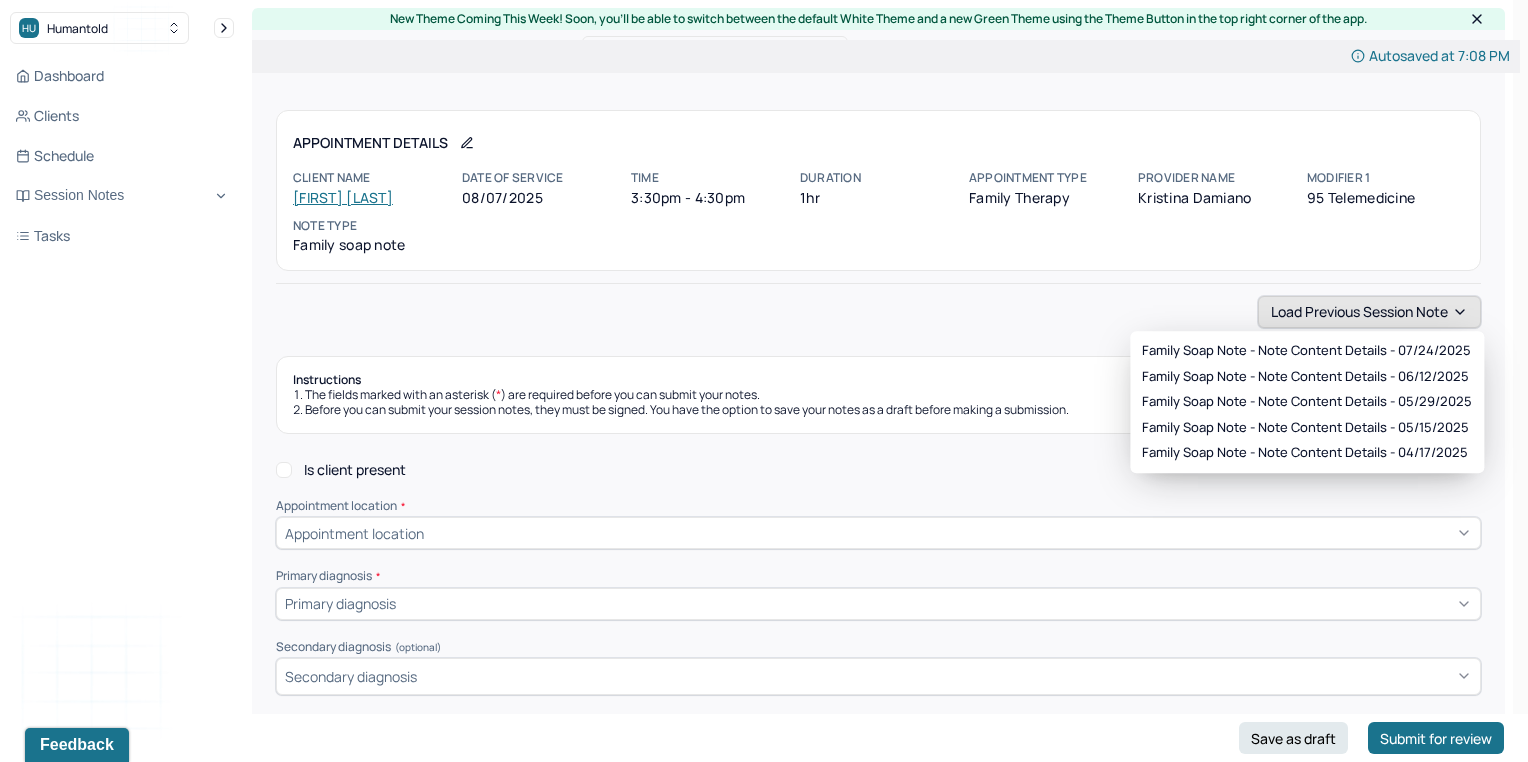 click on "Load previous session note" at bounding box center [1369, 312] 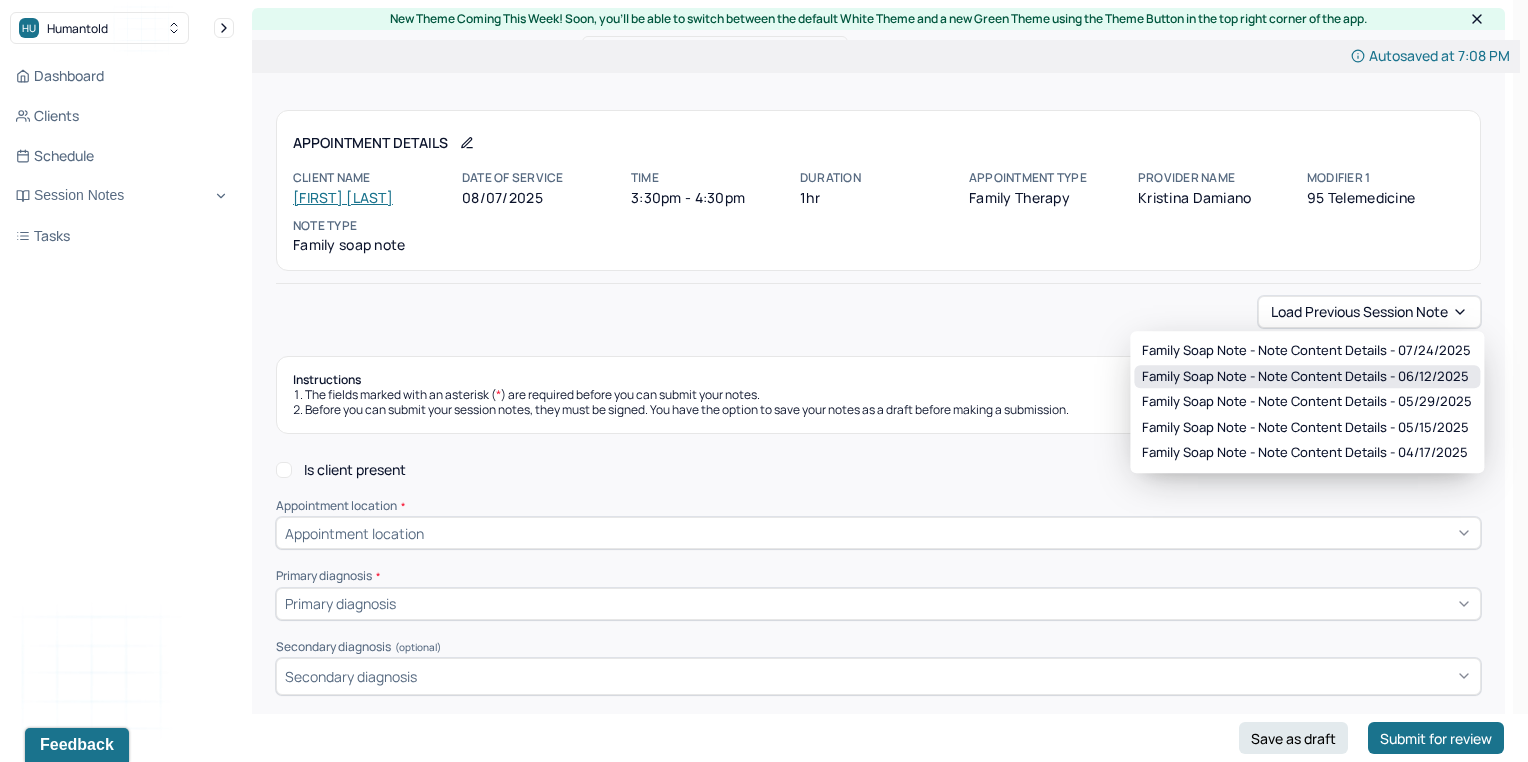 click on "Family soap note   - Note content Details -   06/12/2025" at bounding box center [1307, 377] 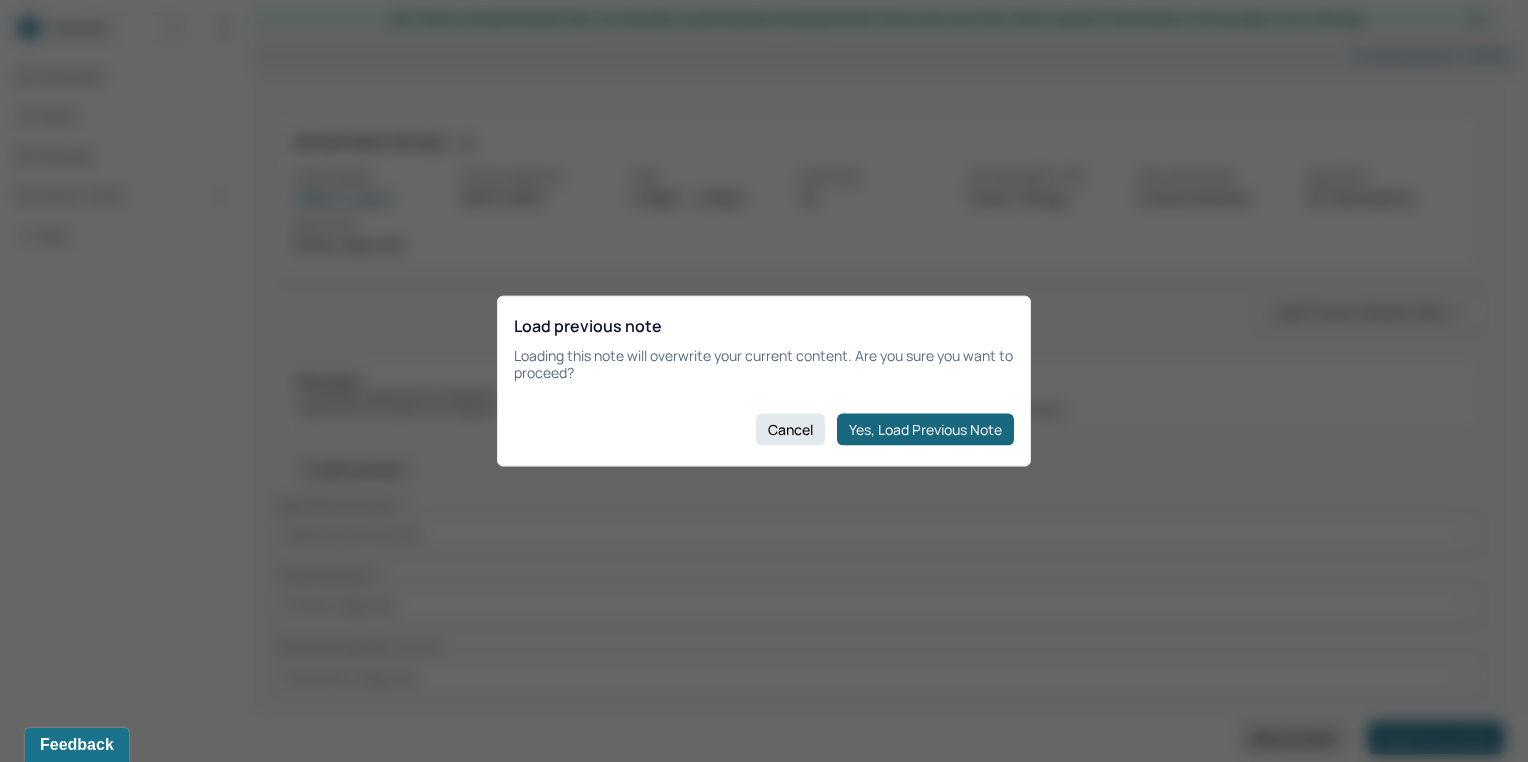 click on "Yes, Load Previous Note" at bounding box center [925, 429] 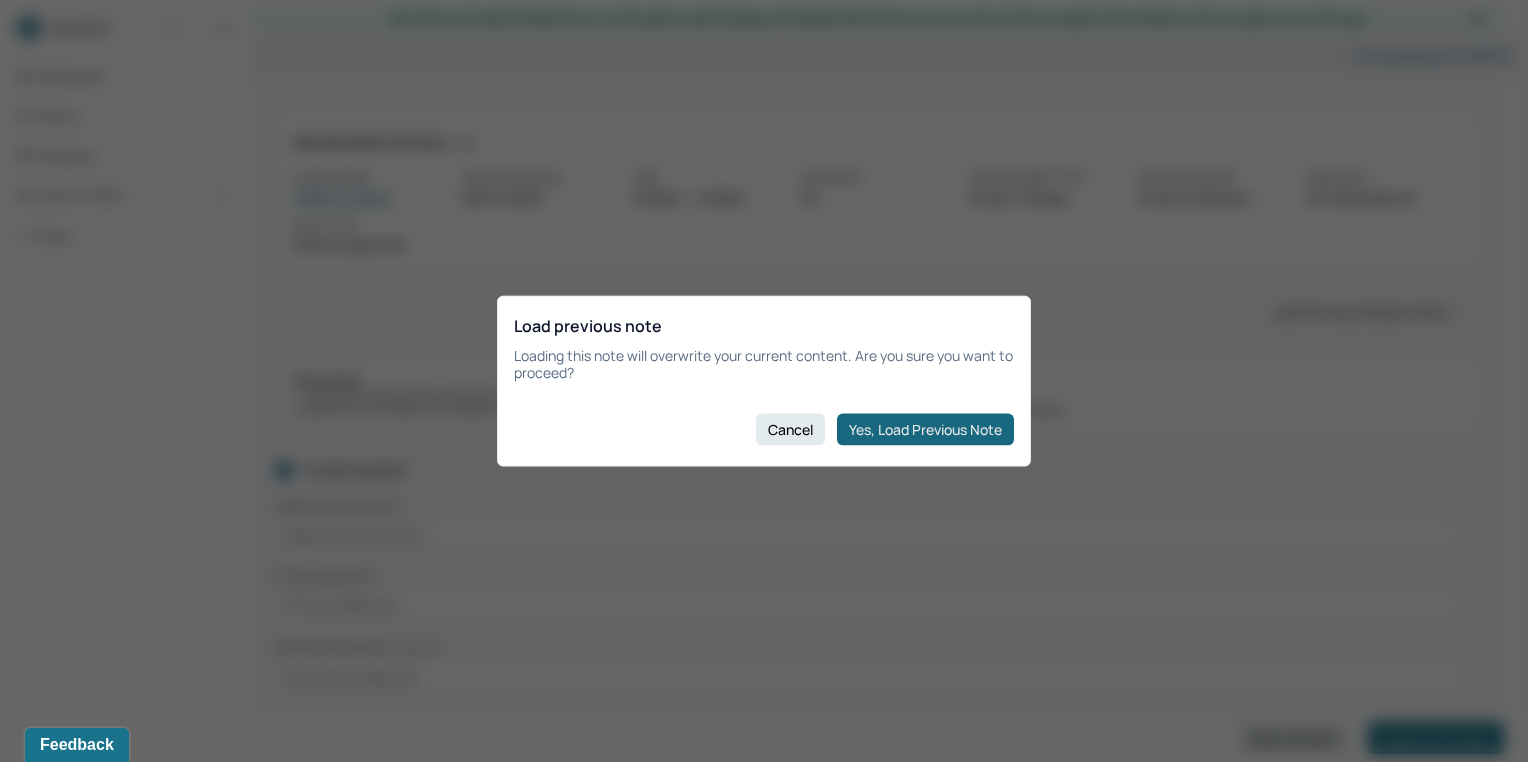checkbox on "true" 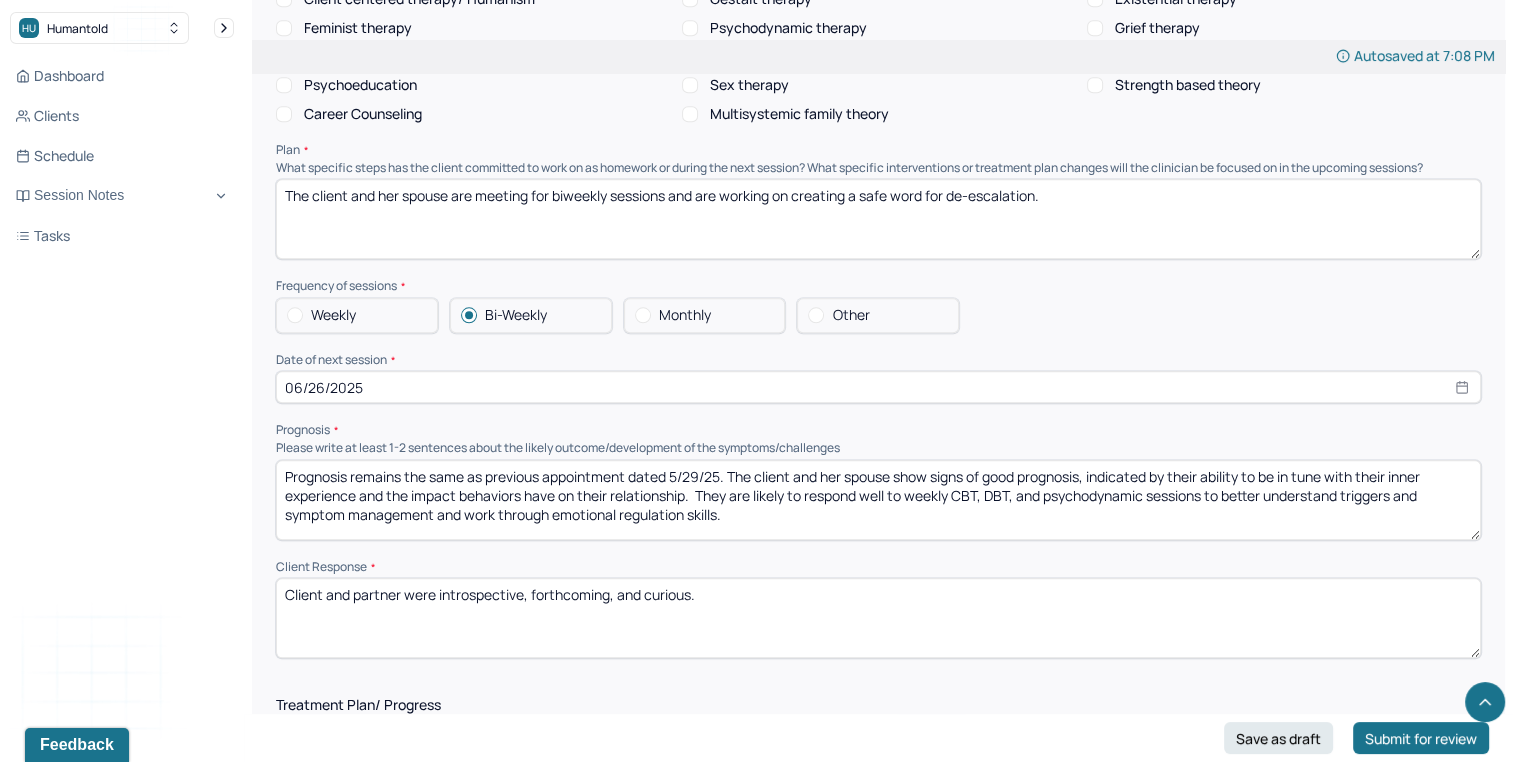 scroll, scrollTop: 2009, scrollLeft: 0, axis: vertical 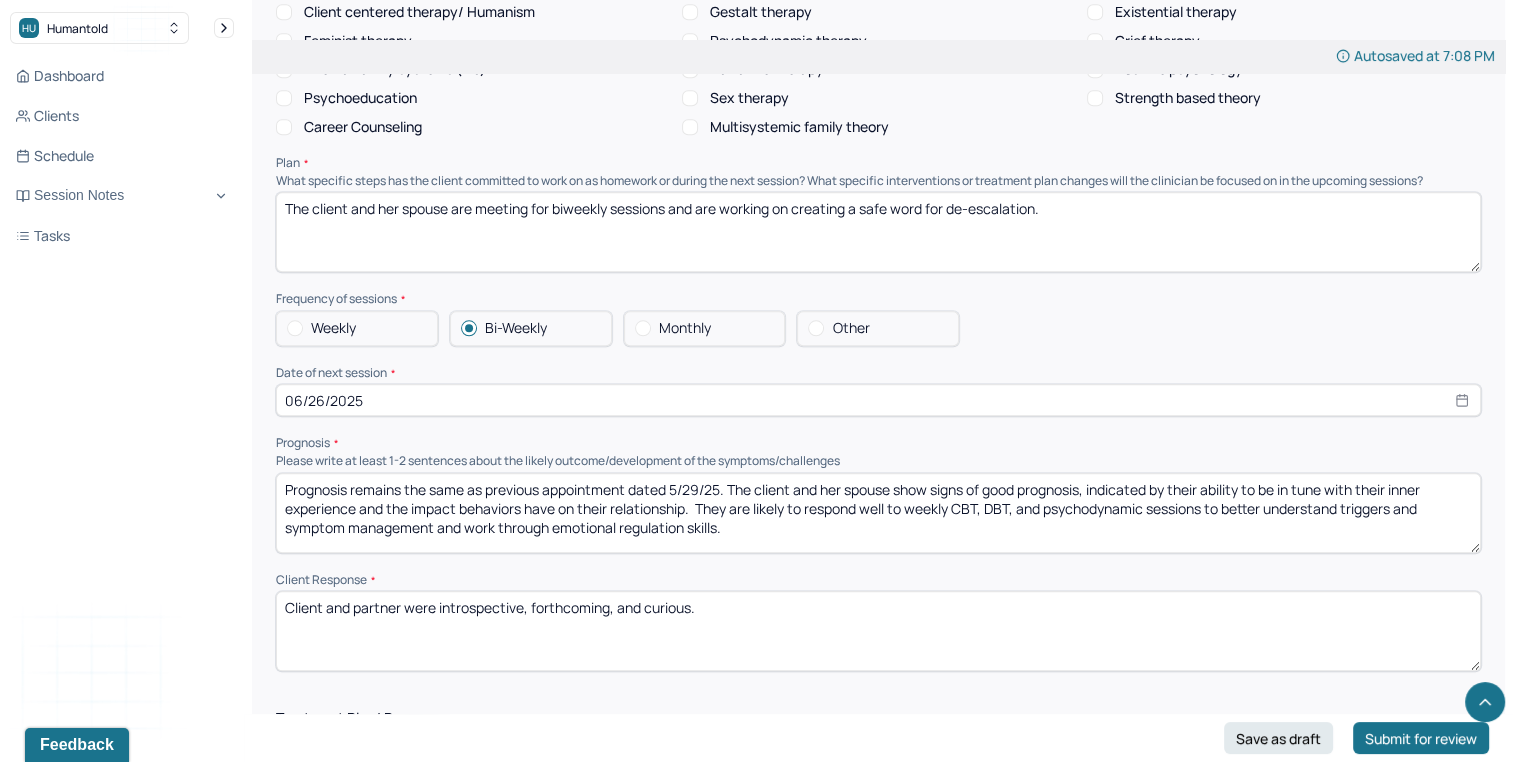 drag, startPoint x: 676, startPoint y: 494, endPoint x: 701, endPoint y: 495, distance: 25.019993 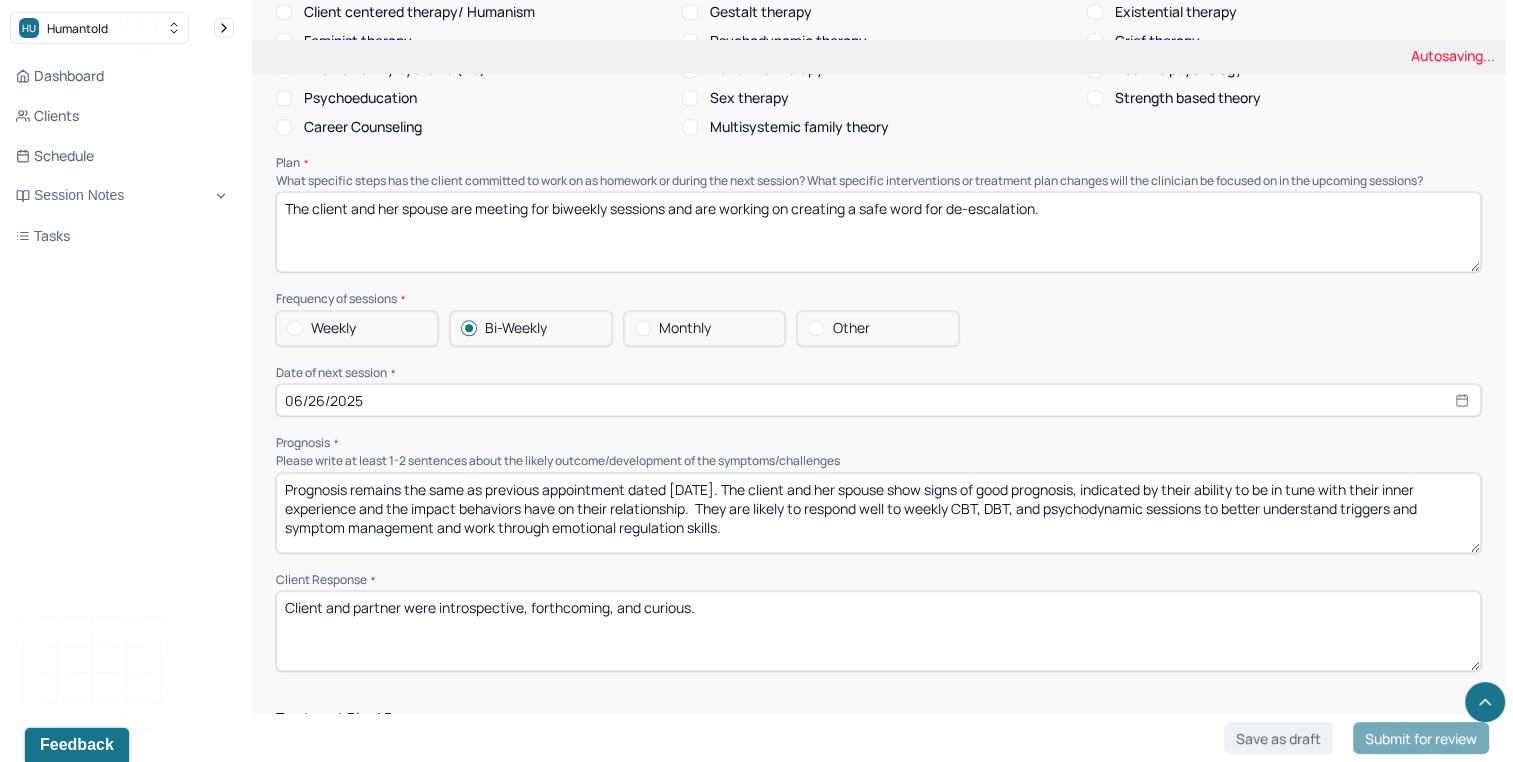type on "Prognosis remains the same as previous appointment dated [DATE]. The client and her spouse show signs of good prognosis, indicated by their ability to be in tune with their inner experience and the impact behaviors have on their relationship.  They are likely to respond well to weekly CBT, DBT, and psychodynamic sessions to better understand triggers and symptom management and work through emotional regulation skills." 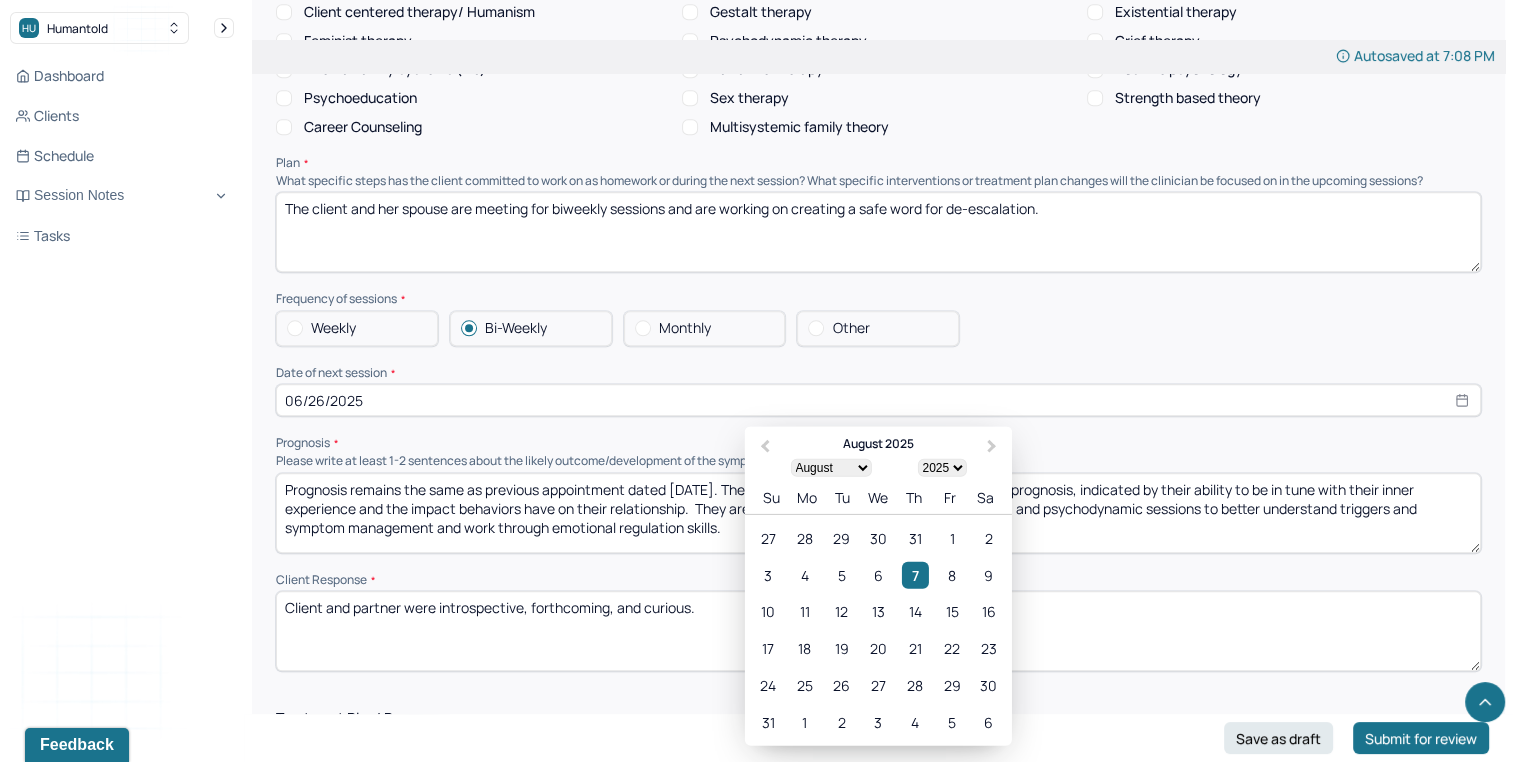 click on "06/26/2025" at bounding box center (878, 400) 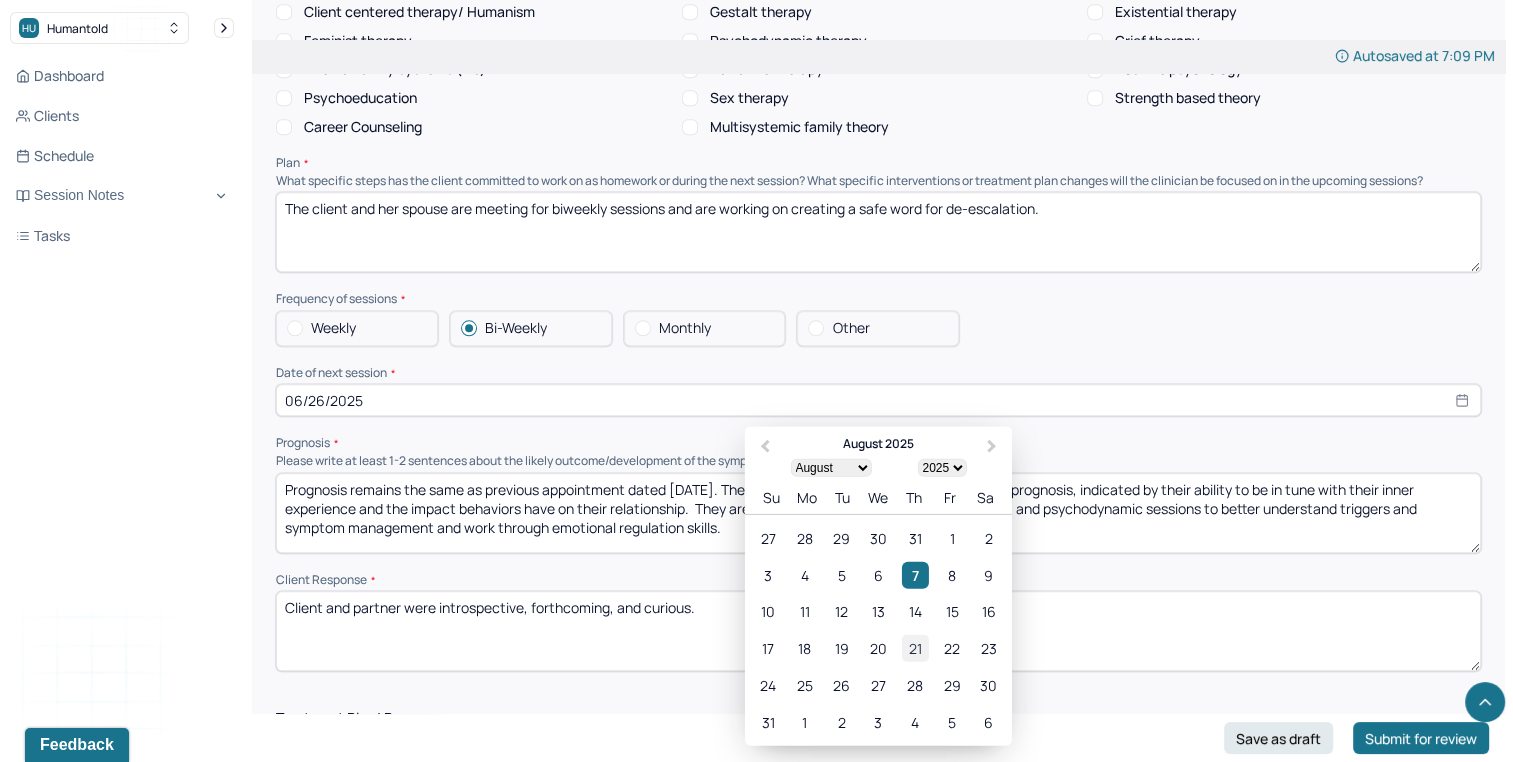 click on "21" at bounding box center [915, 648] 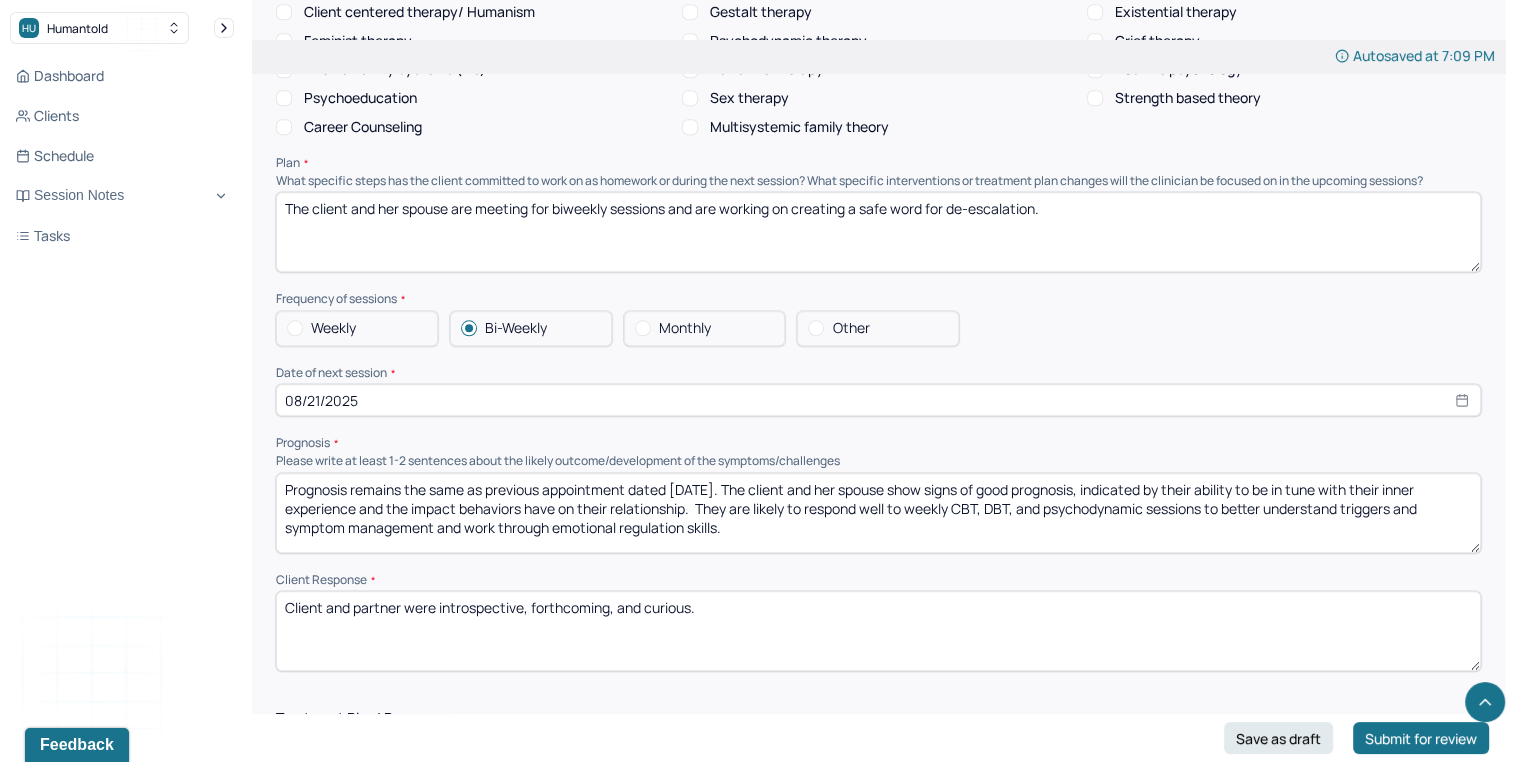 click on "Client and partner were introspective, forthcoming, and curious." at bounding box center (878, 631) 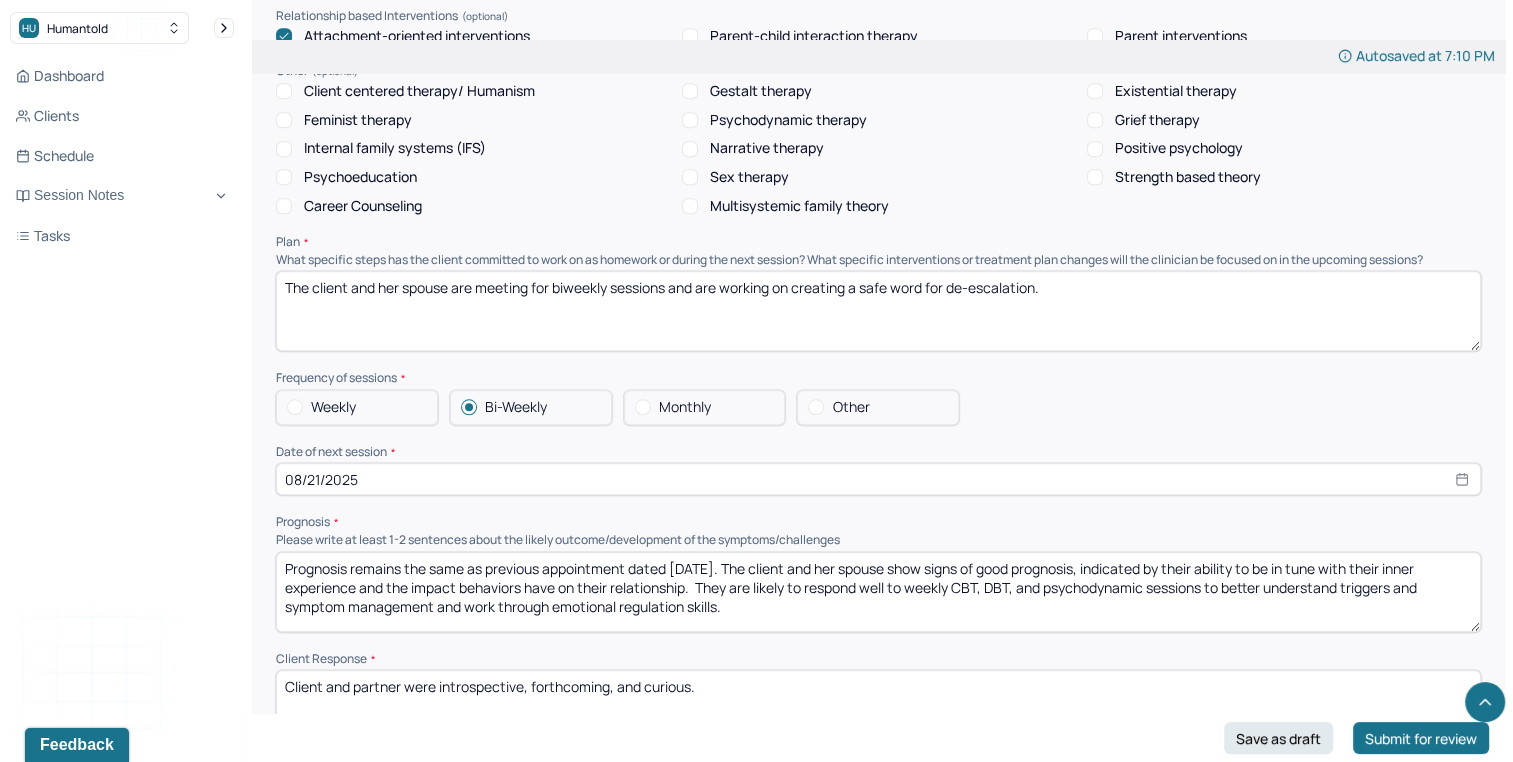 scroll, scrollTop: 1926, scrollLeft: 0, axis: vertical 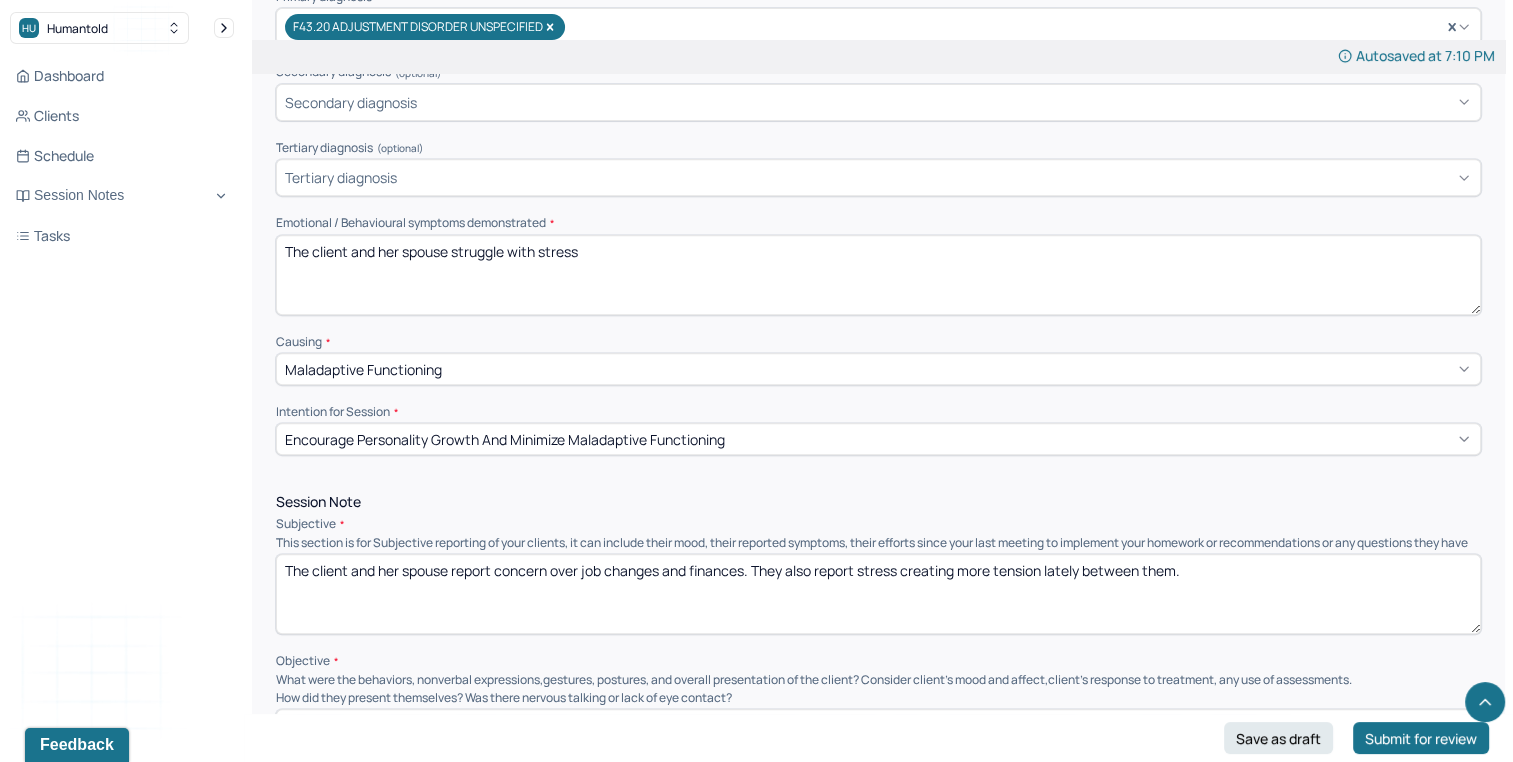 click on "The client and her spouse struggle with stress" at bounding box center [878, 275] 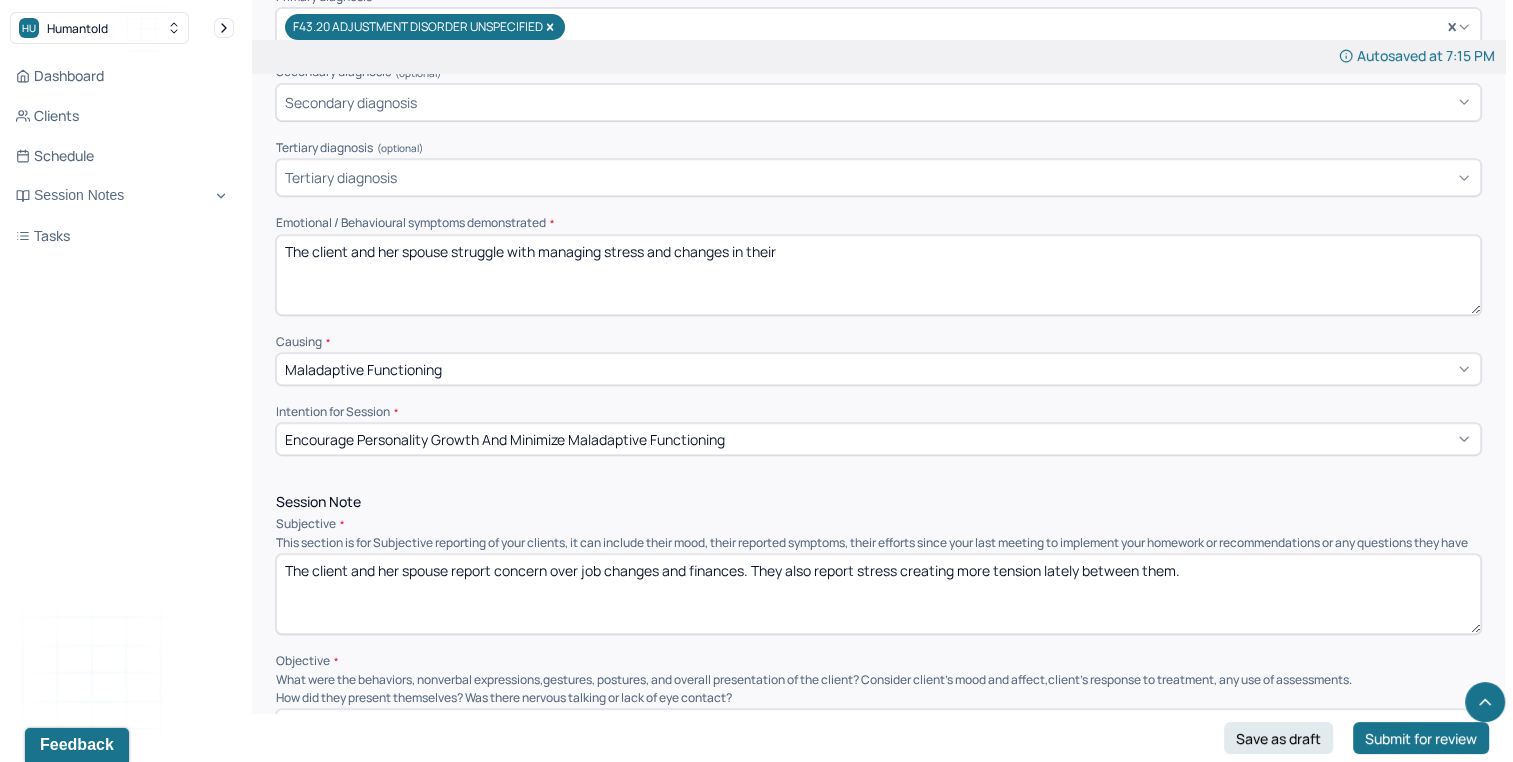 type on "The client and her spouse struggle with managing stress and changes in their" 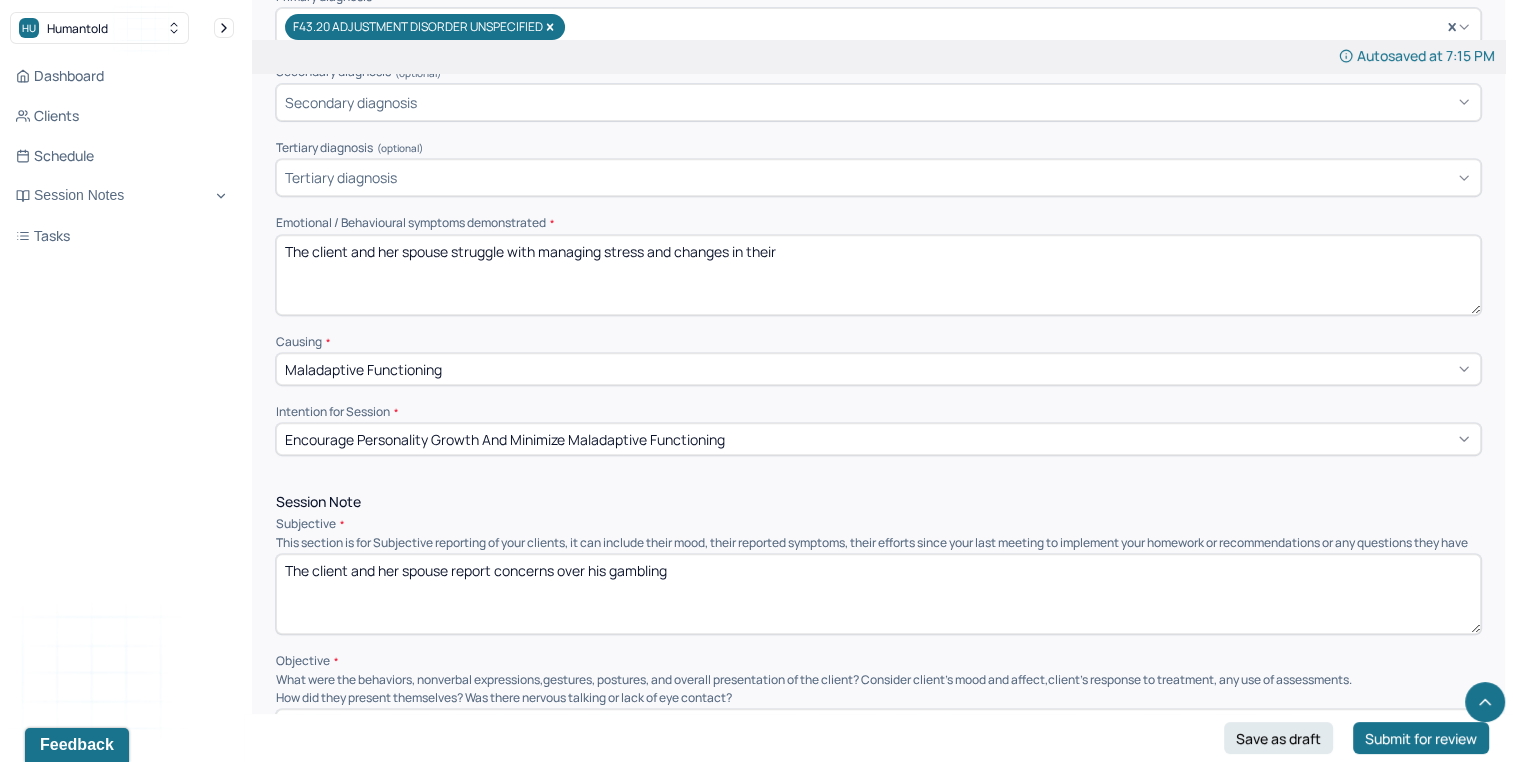 click on "The client and her spouse report concerns over his gamblinh" at bounding box center (878, 594) 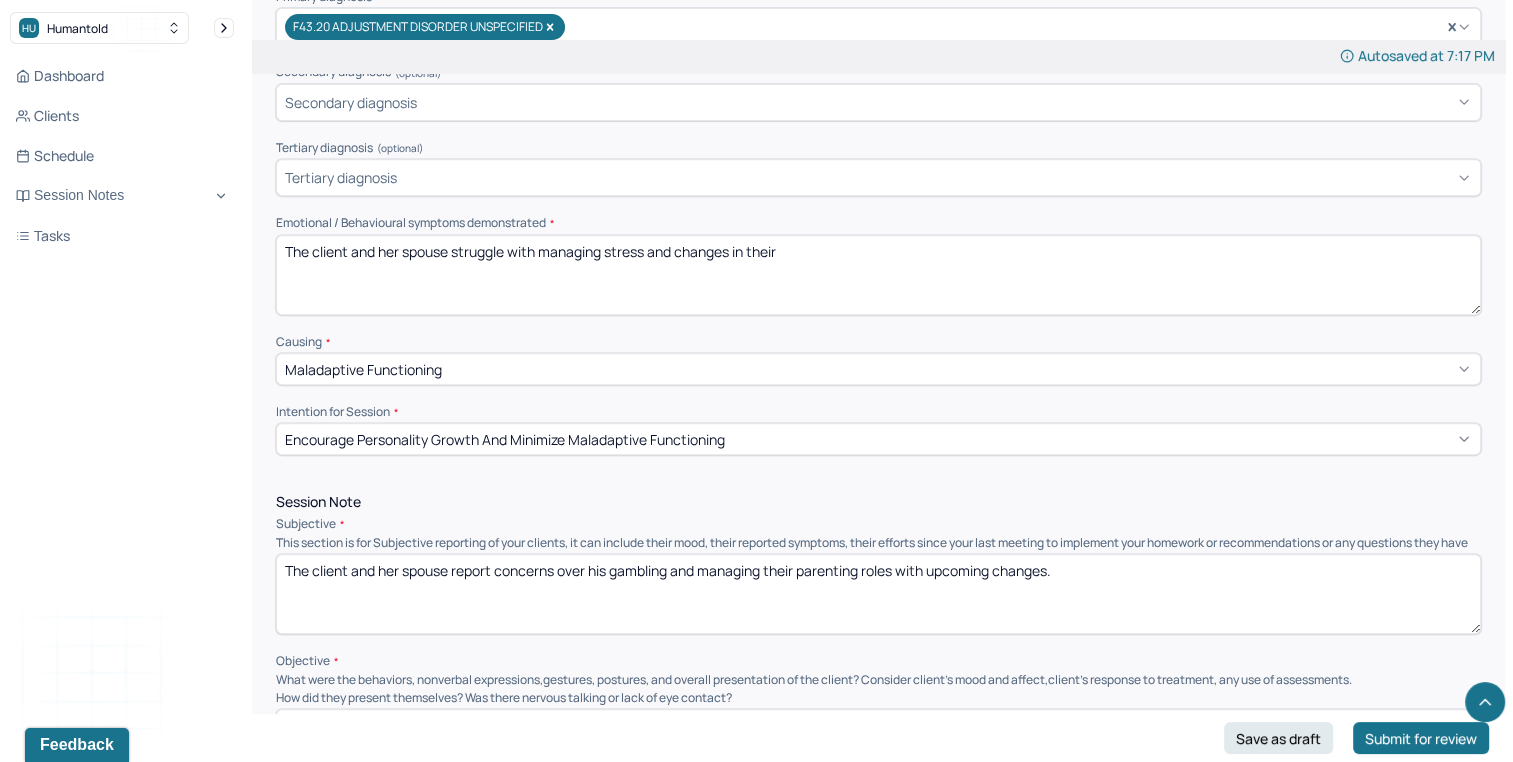 type on "The client and her spouse report concerns over his gambling and managing their parenting roles with upcoming changes." 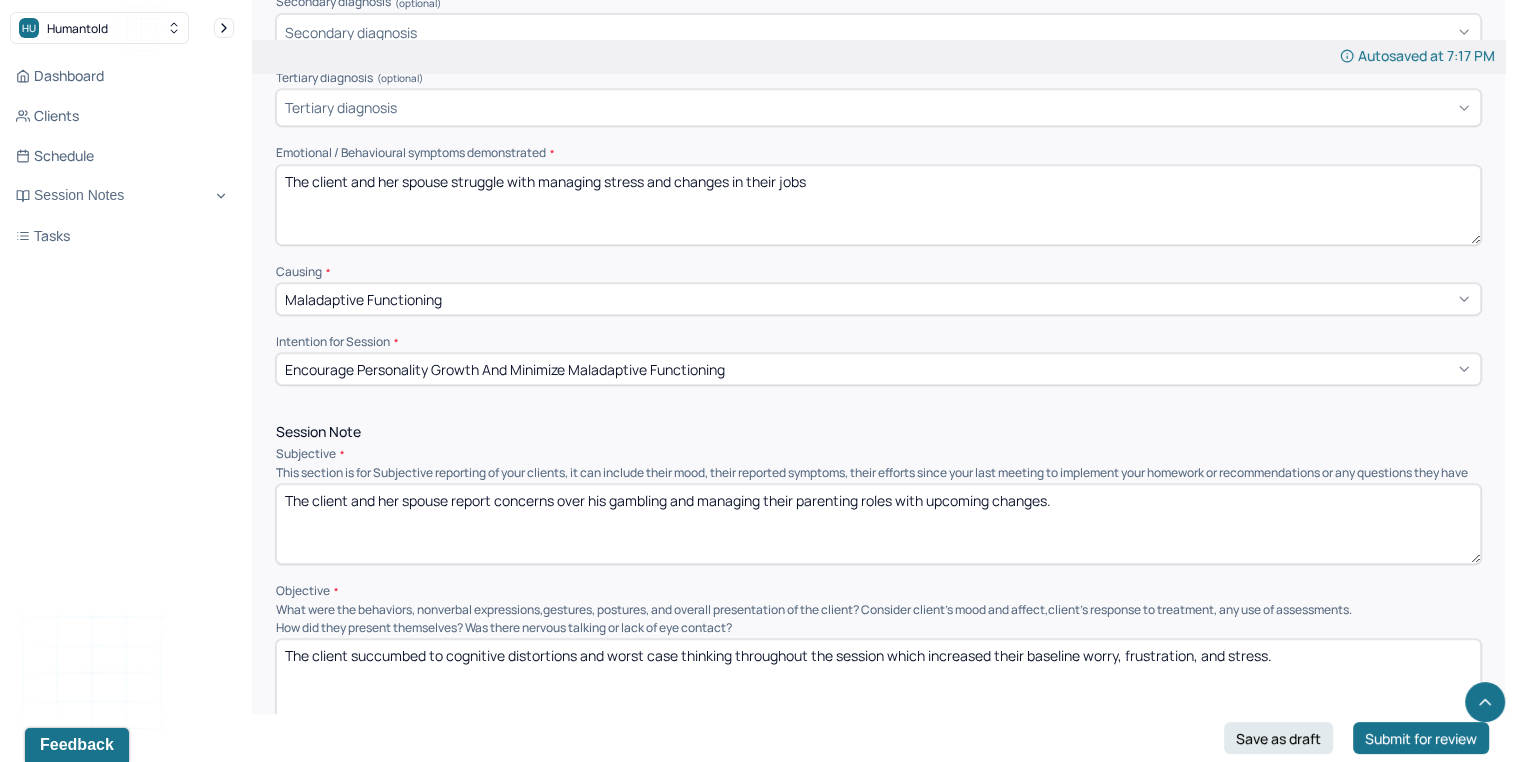 scroll, scrollTop: 890, scrollLeft: 0, axis: vertical 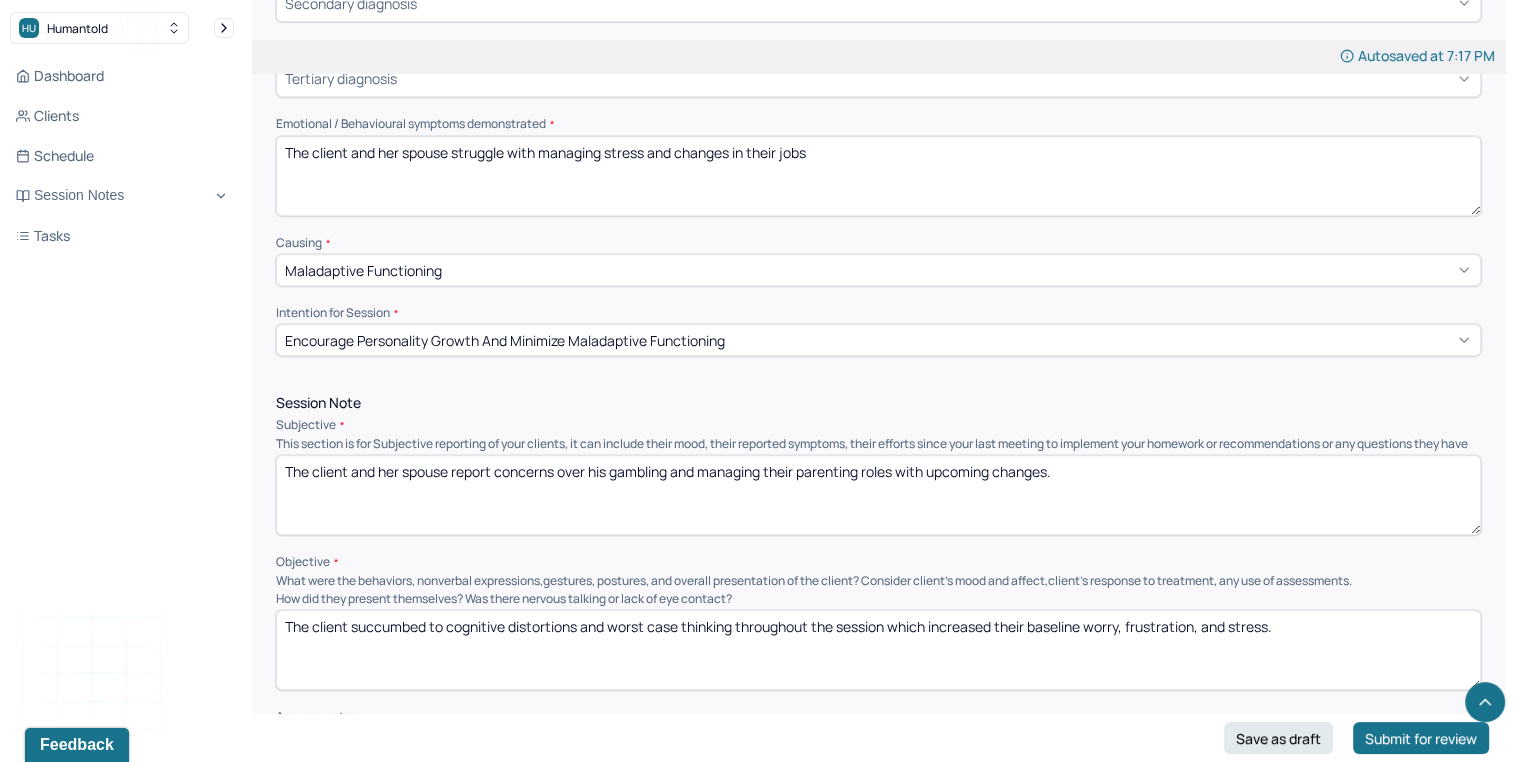 type on "The client and her spouse struggle with managing stress and changes in their jobs" 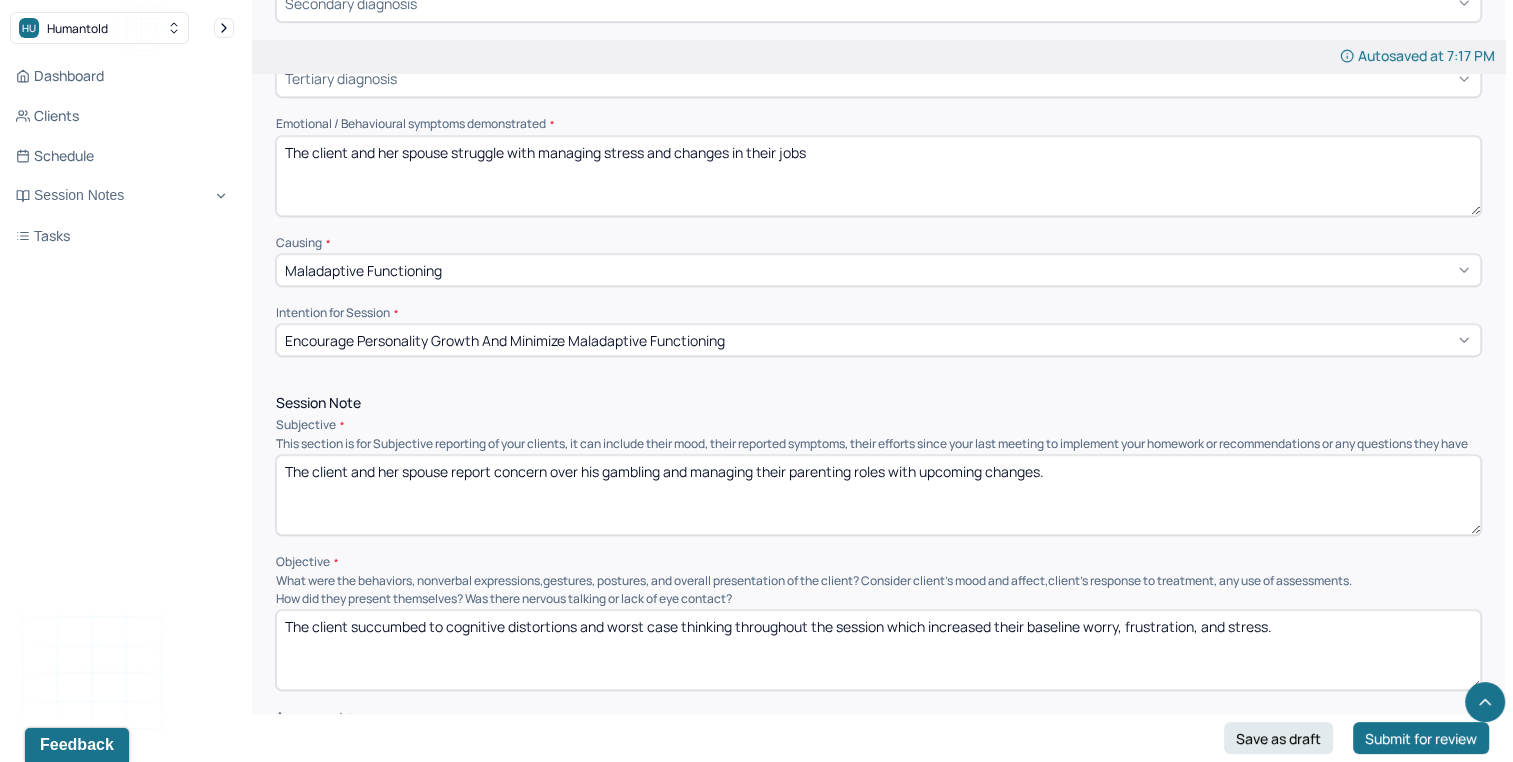 click on "The client and her spouse report concerns over his gambling and managing their parenting roles with upcoming changes." at bounding box center [878, 495] 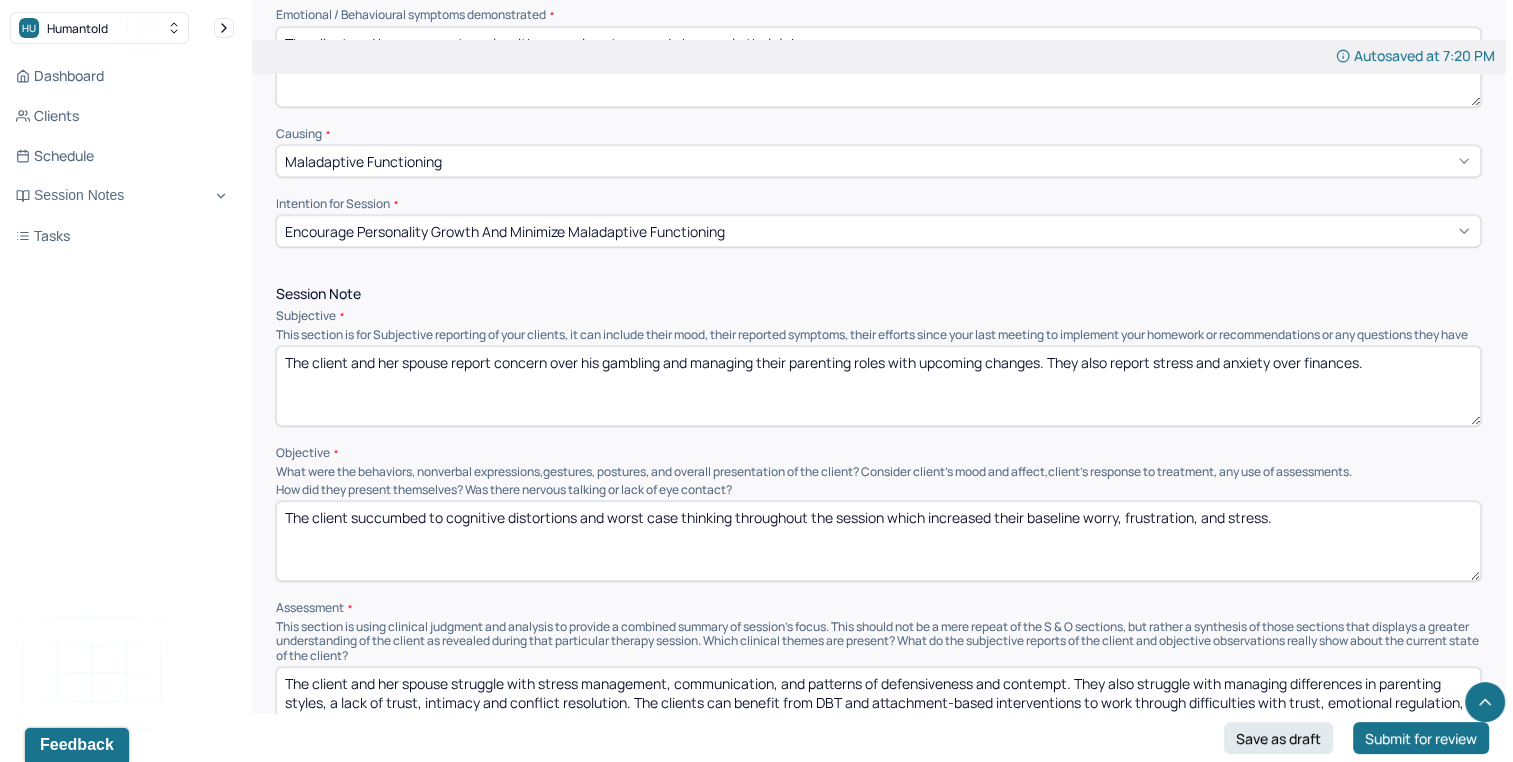 scroll, scrollTop: 1020, scrollLeft: 0, axis: vertical 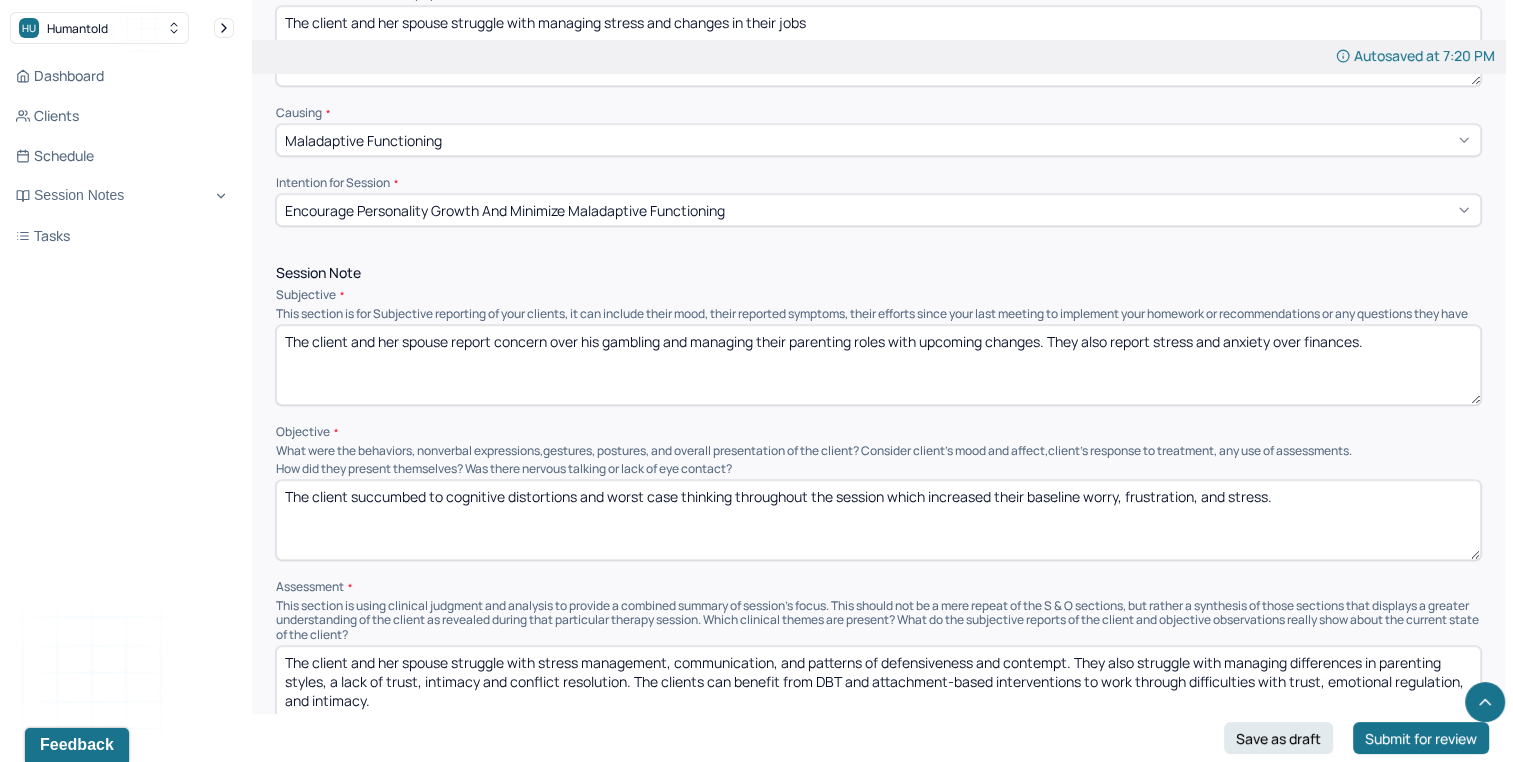 type on "The client and her spouse report concern over his gambling and managing their parenting roles with upcoming changes. They also report stress and anxiety over finances." 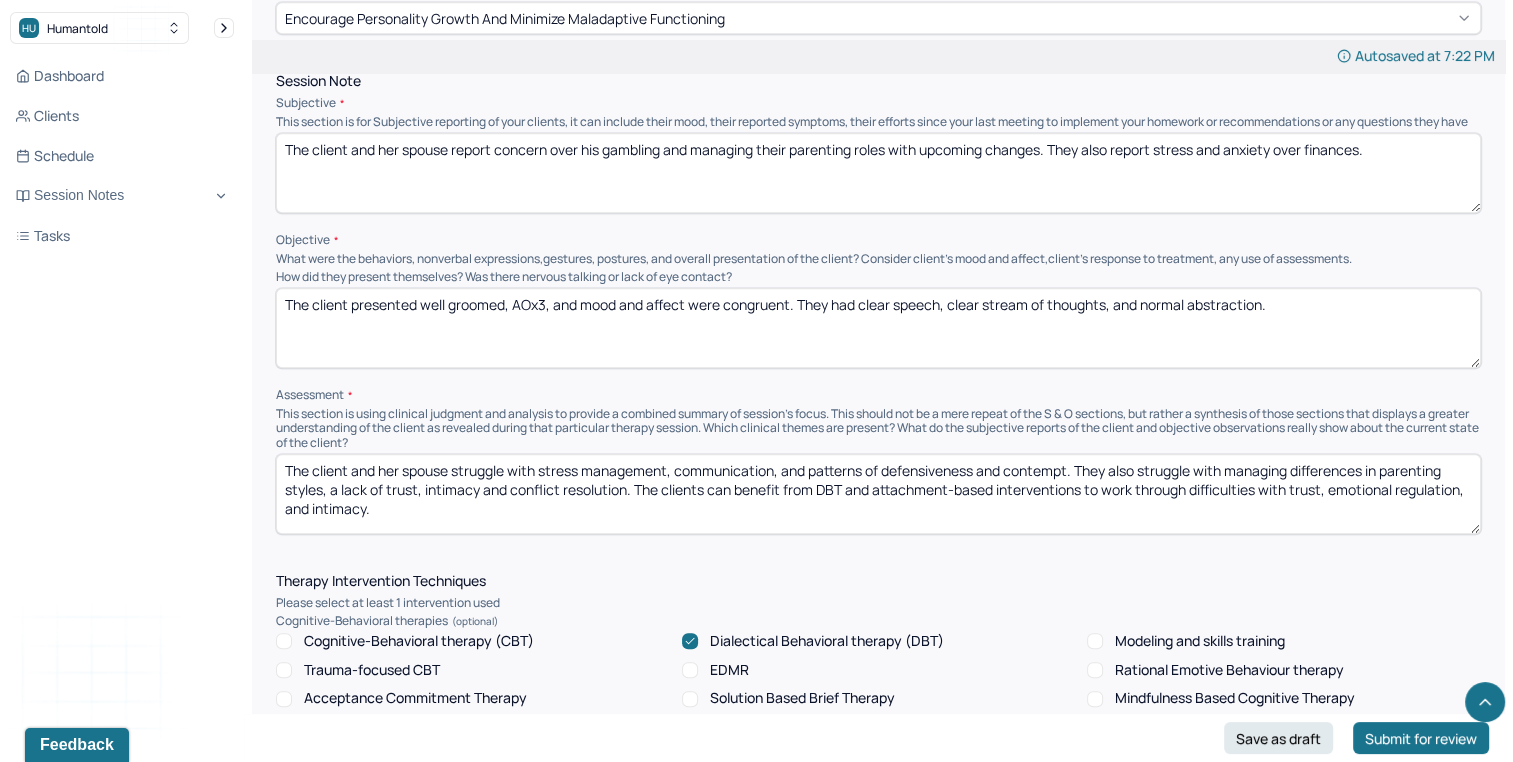 scroll, scrollTop: 1216, scrollLeft: 0, axis: vertical 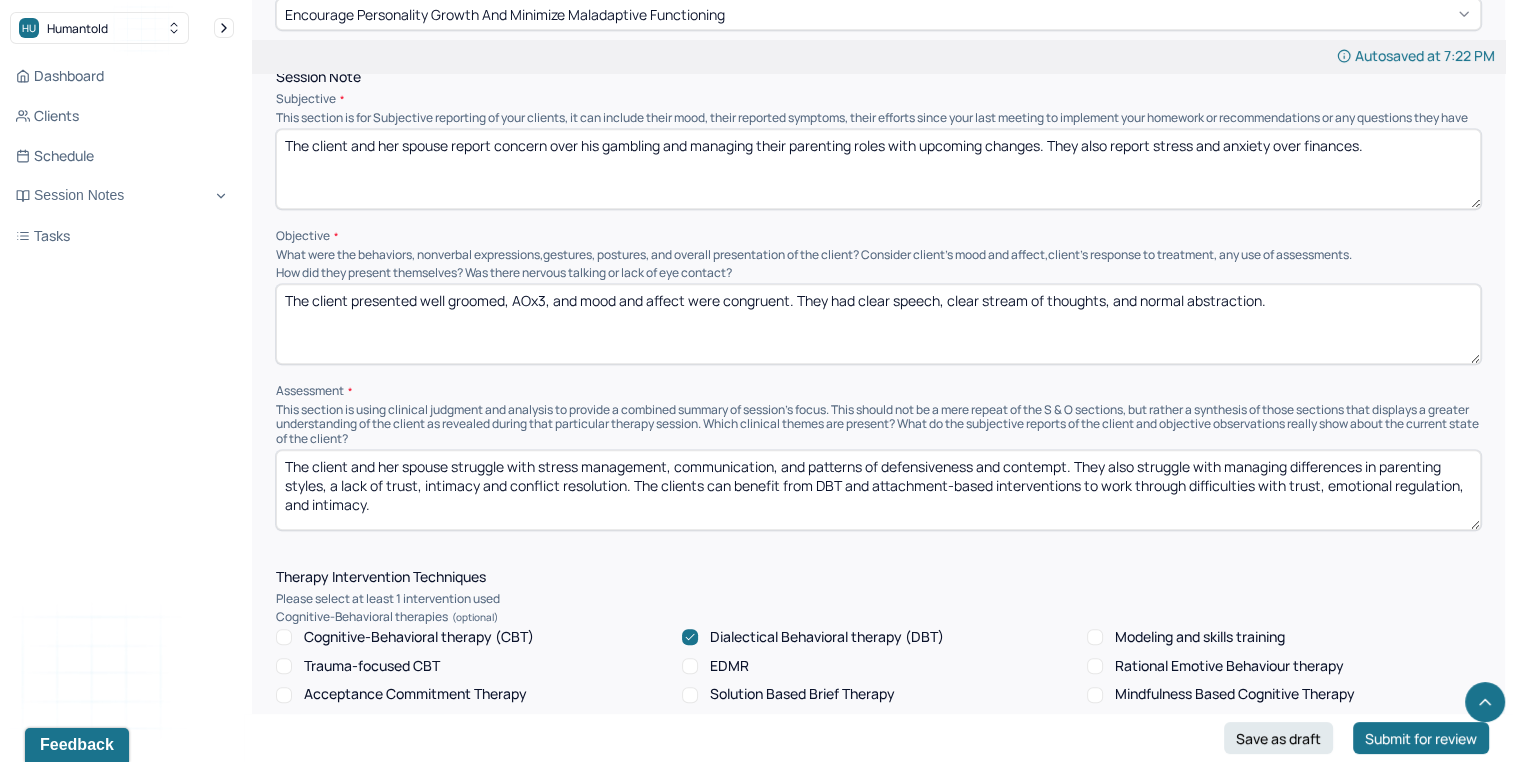 type on "The client presented well groomed, AOx3, and mood and affect were congruent. They had clear speech, clear stream of thoughts, and normal abstraction." 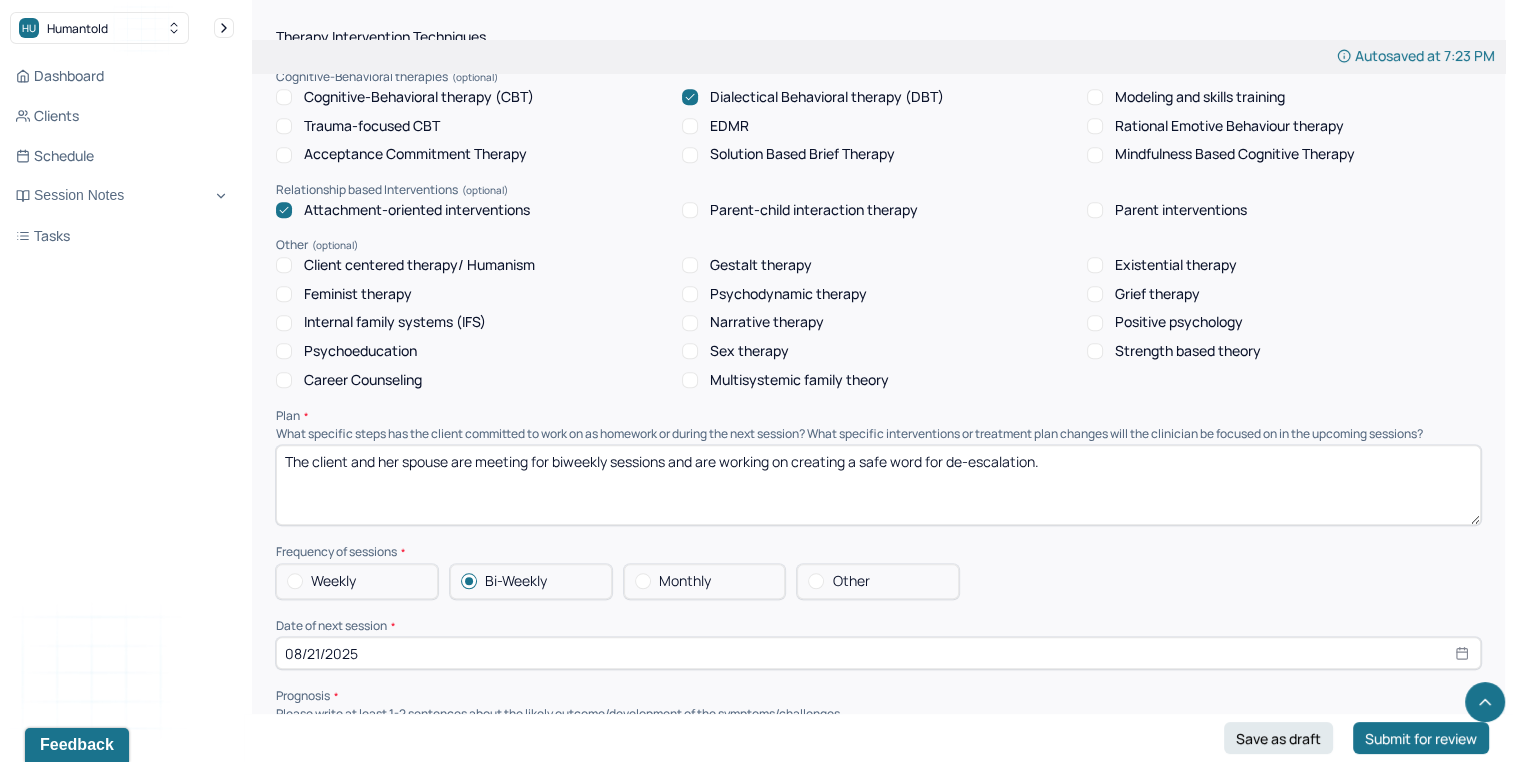 scroll, scrollTop: 1752, scrollLeft: 0, axis: vertical 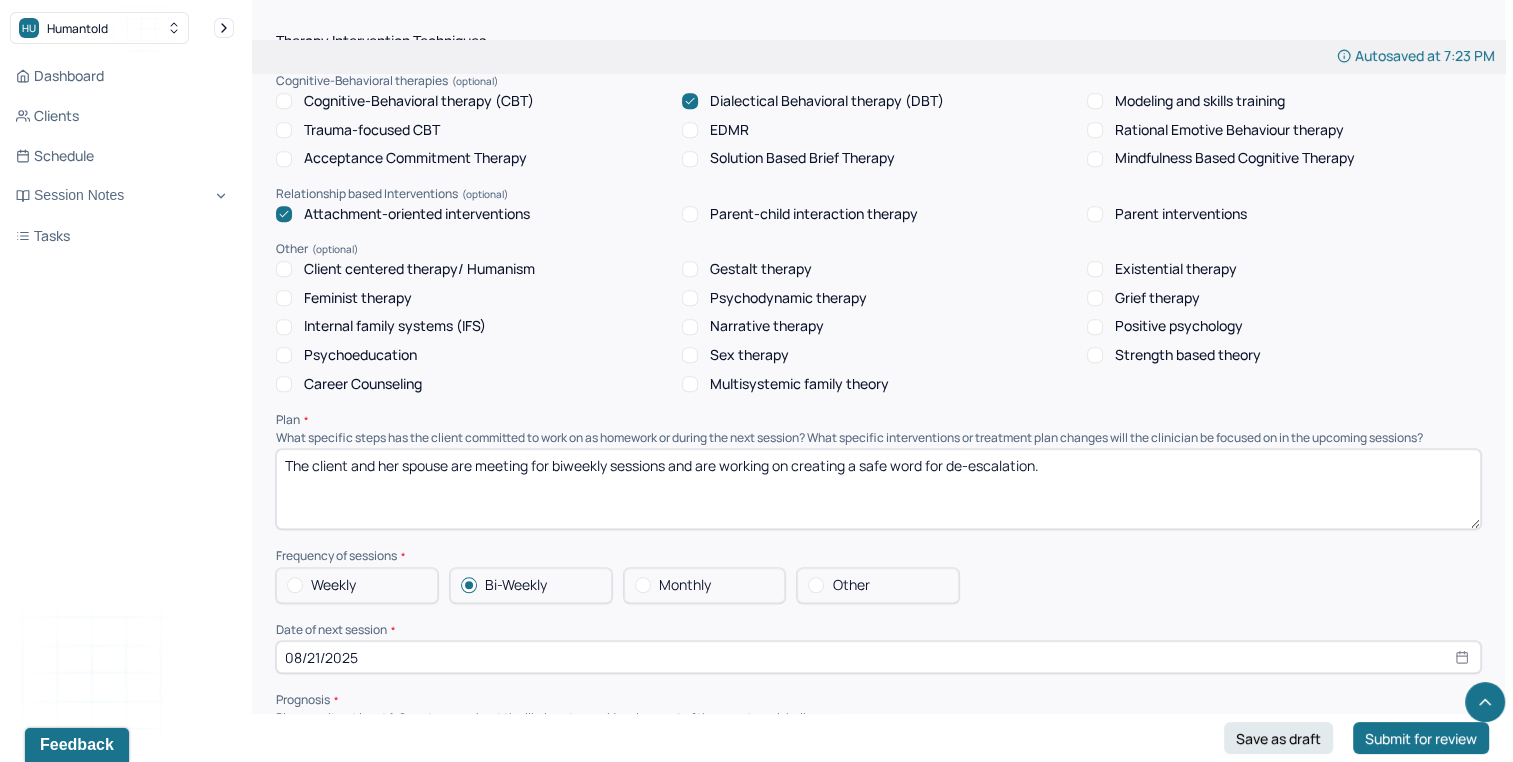 type on "The client and her spouse struggle with low distress tolerance, trust, and managing addictive behaviors. They also struggle with stress management, communication, and patterns of defensiveness and contempt. They also struggle with managing differences in parenting styles, a lack of trust, intimacy and conflict resolution. The clients can benefit from DBT and attachment-based interventions to work through difficulties with trust, emotional regulation, and intimacy." 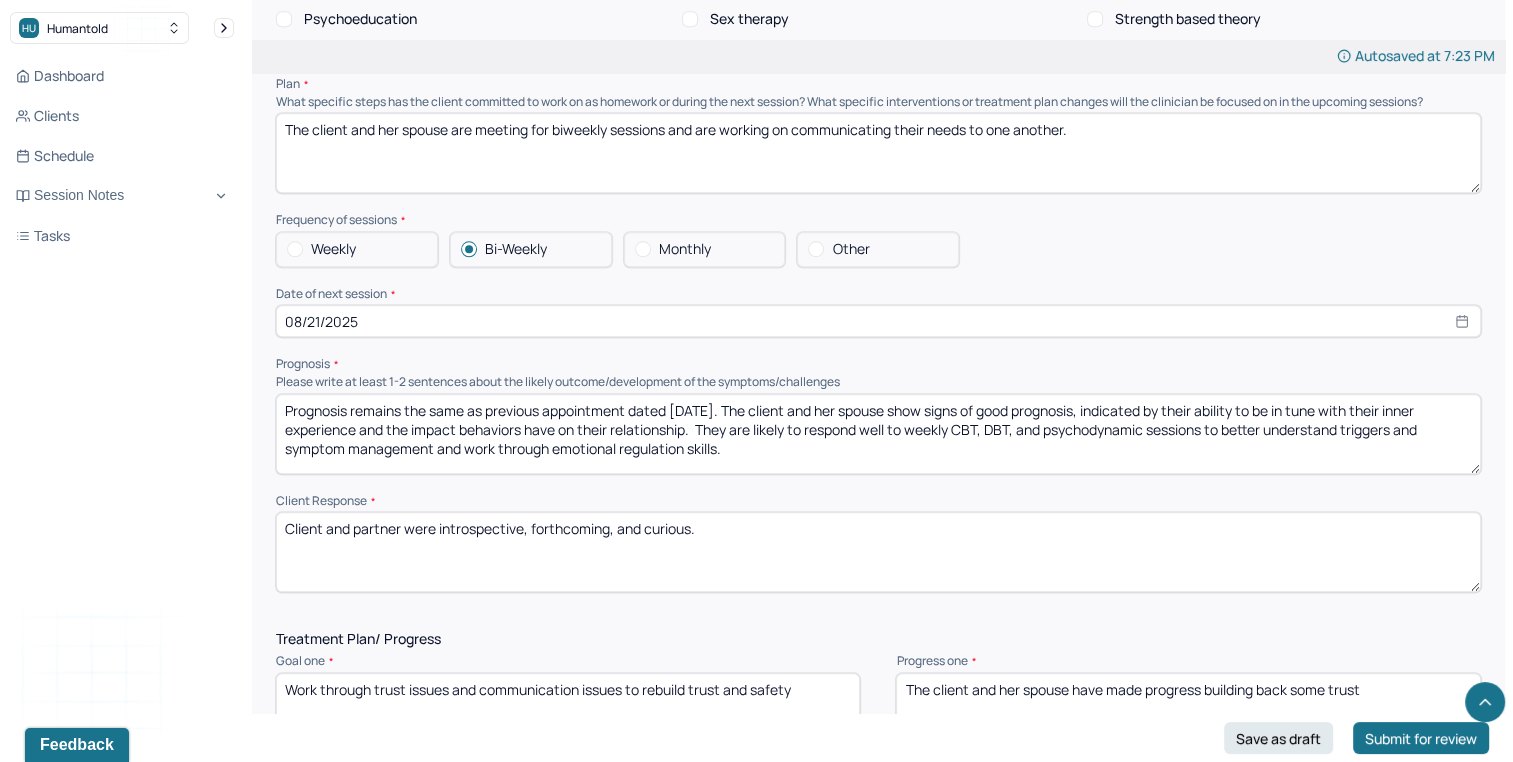 scroll, scrollTop: 2177, scrollLeft: 0, axis: vertical 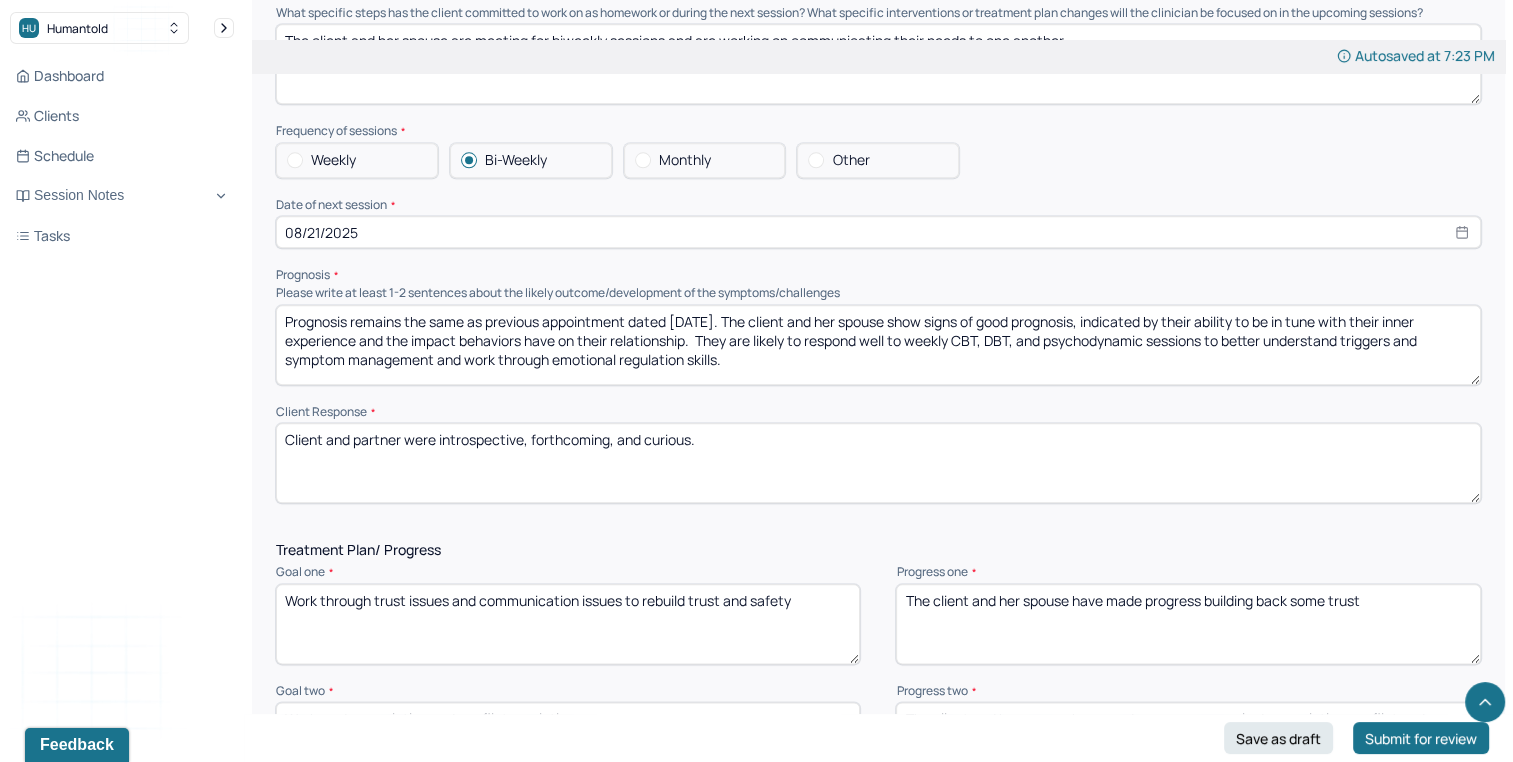 type on "The client and her spouse are meeting for biweekly sessions and are working on communicating their needs to one another." 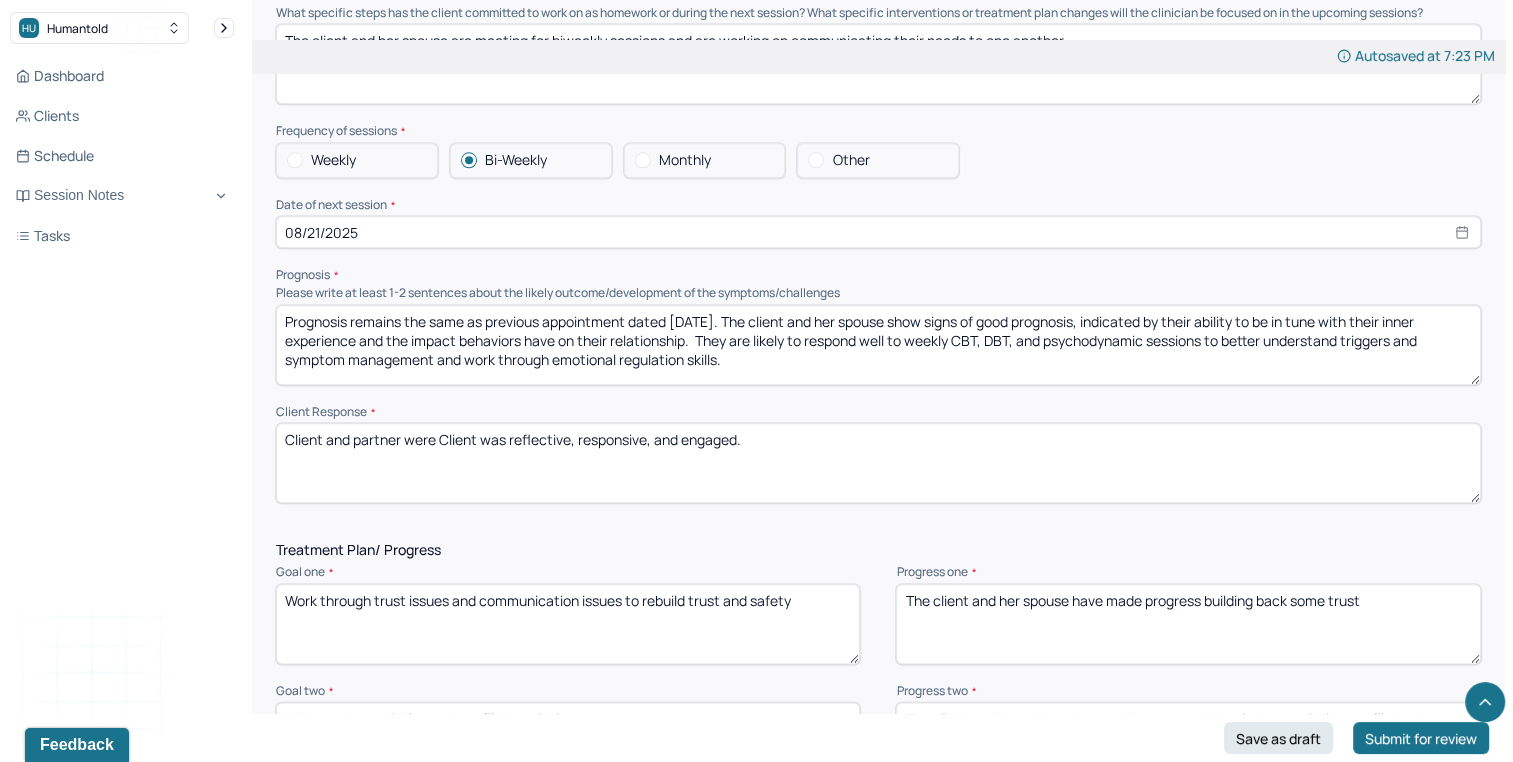 drag, startPoint x: 508, startPoint y: 452, endPoint x: 434, endPoint y: 438, distance: 75.31268 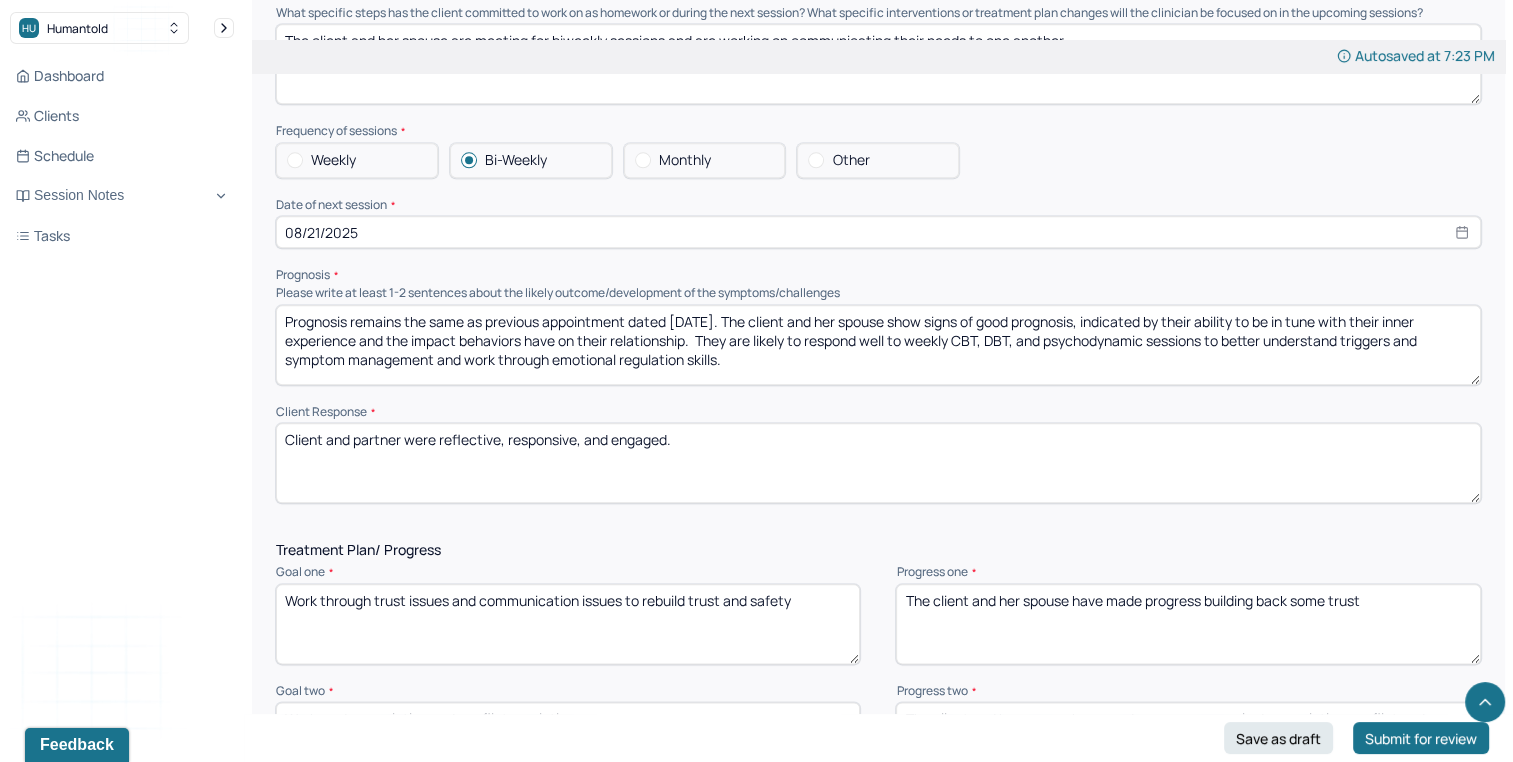 type on "Client and partner were reflective, responsive, and engaged." 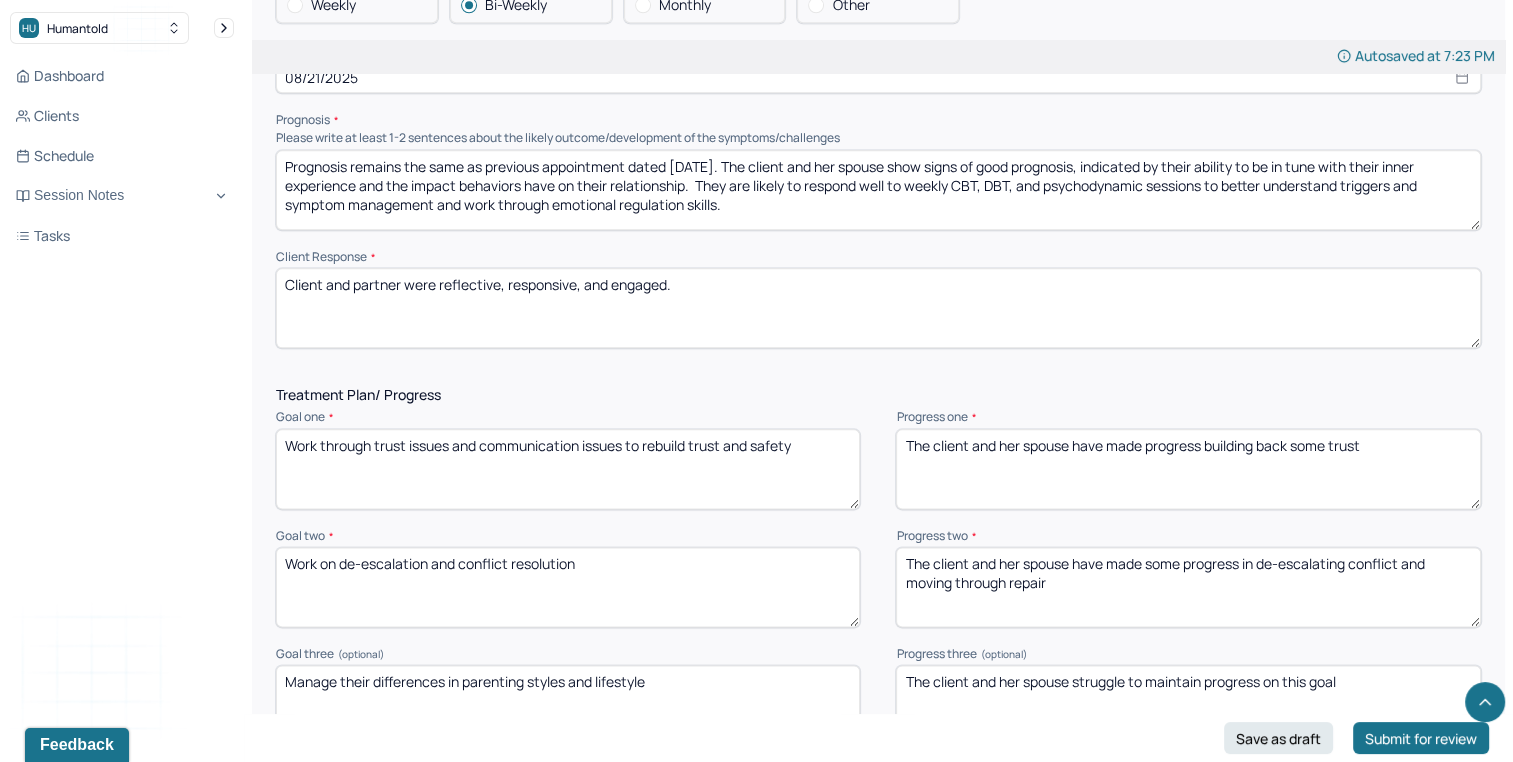 scroll, scrollTop: 2336, scrollLeft: 0, axis: vertical 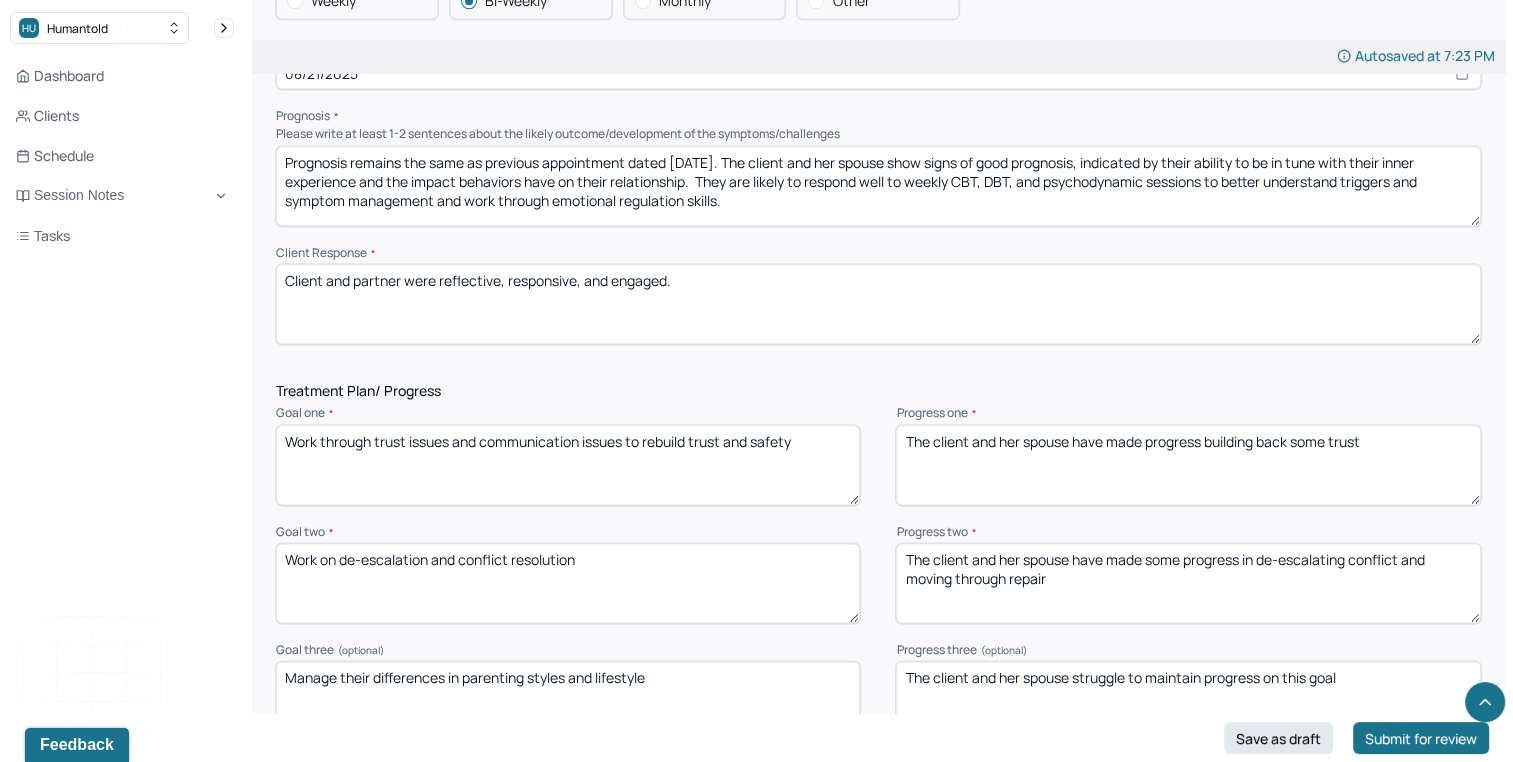 click on "Progress one *" at bounding box center [1188, 413] 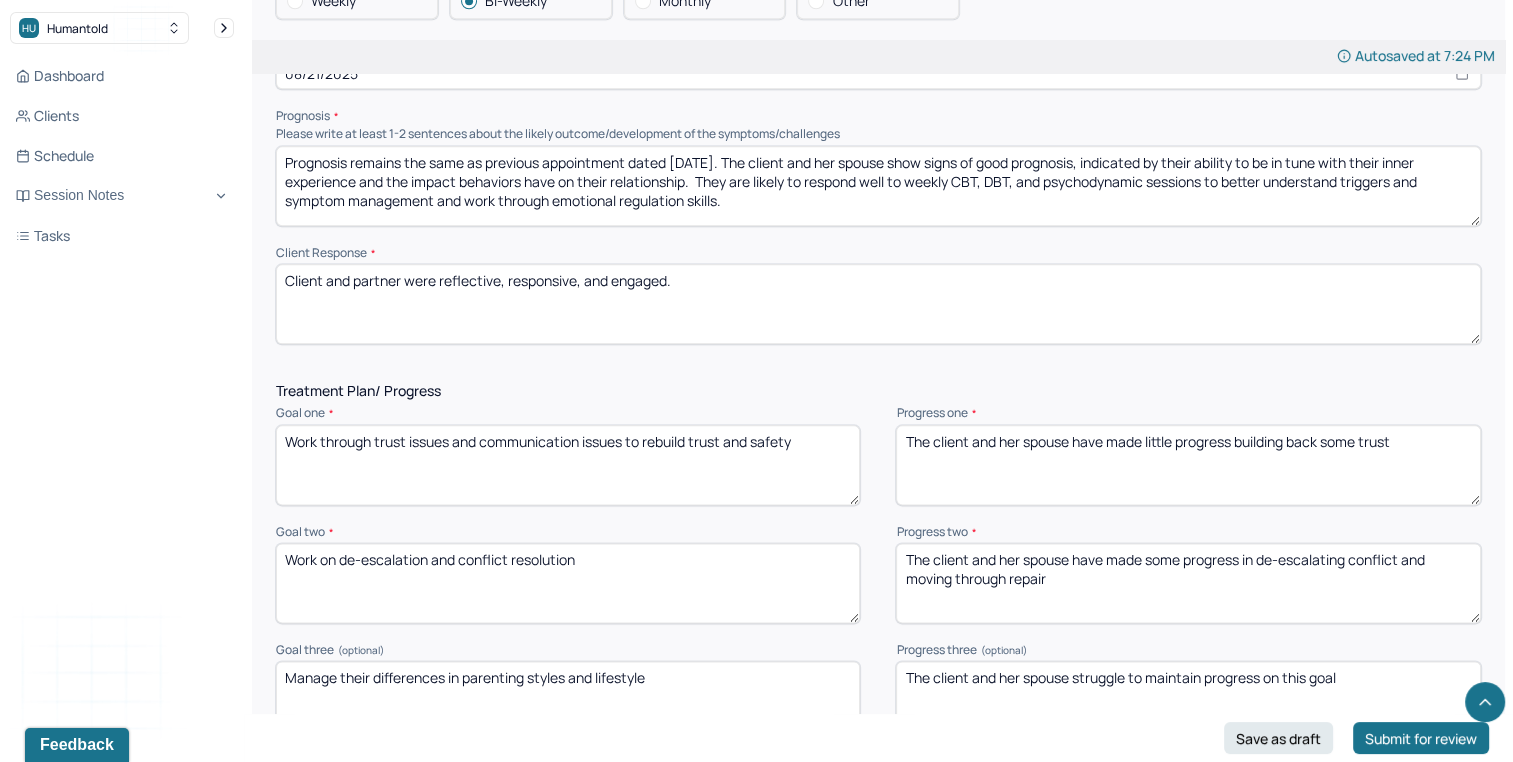 click on "The client and her spouse have made little progress building back some trust" at bounding box center [1188, 465] 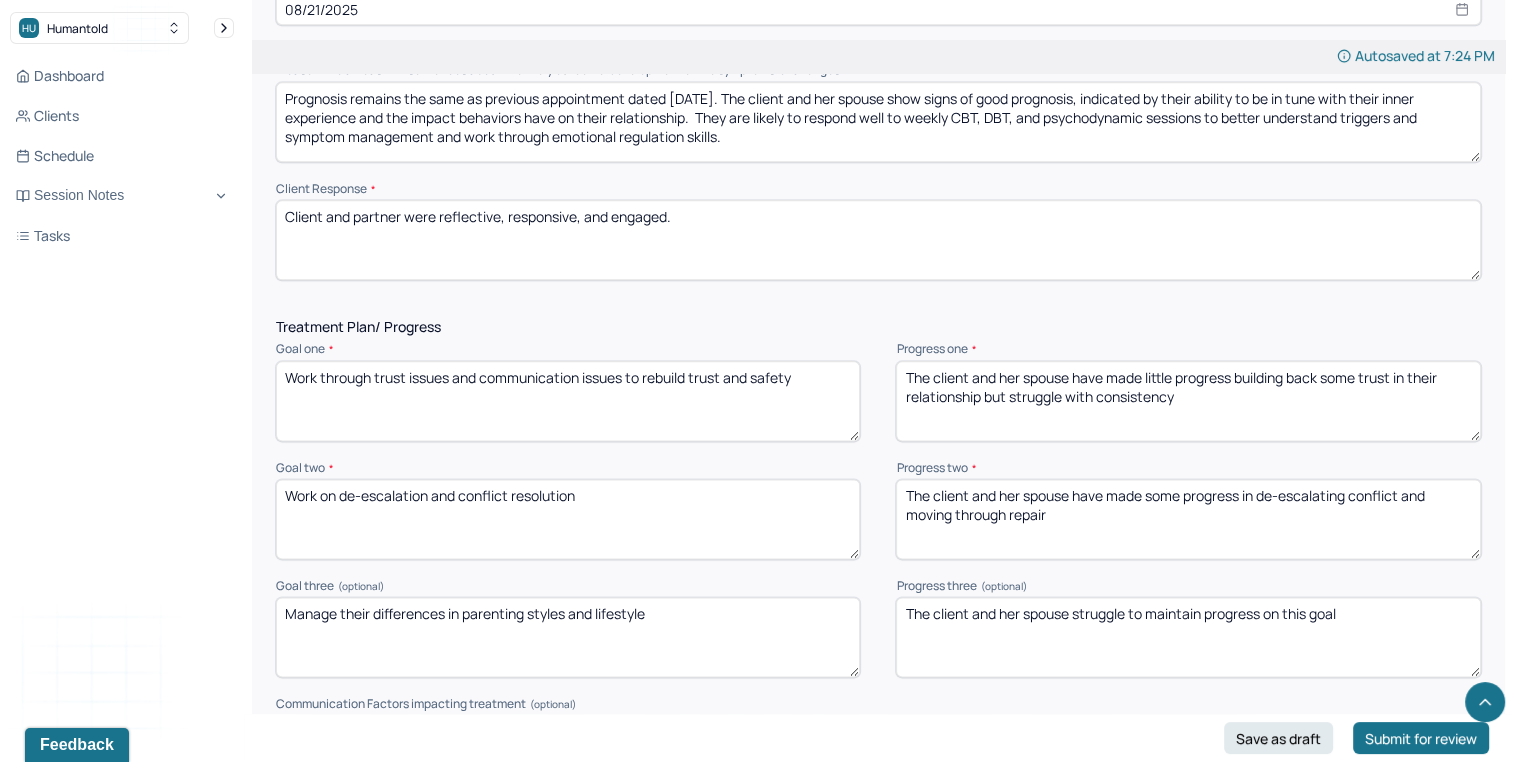 scroll, scrollTop: 2412, scrollLeft: 0, axis: vertical 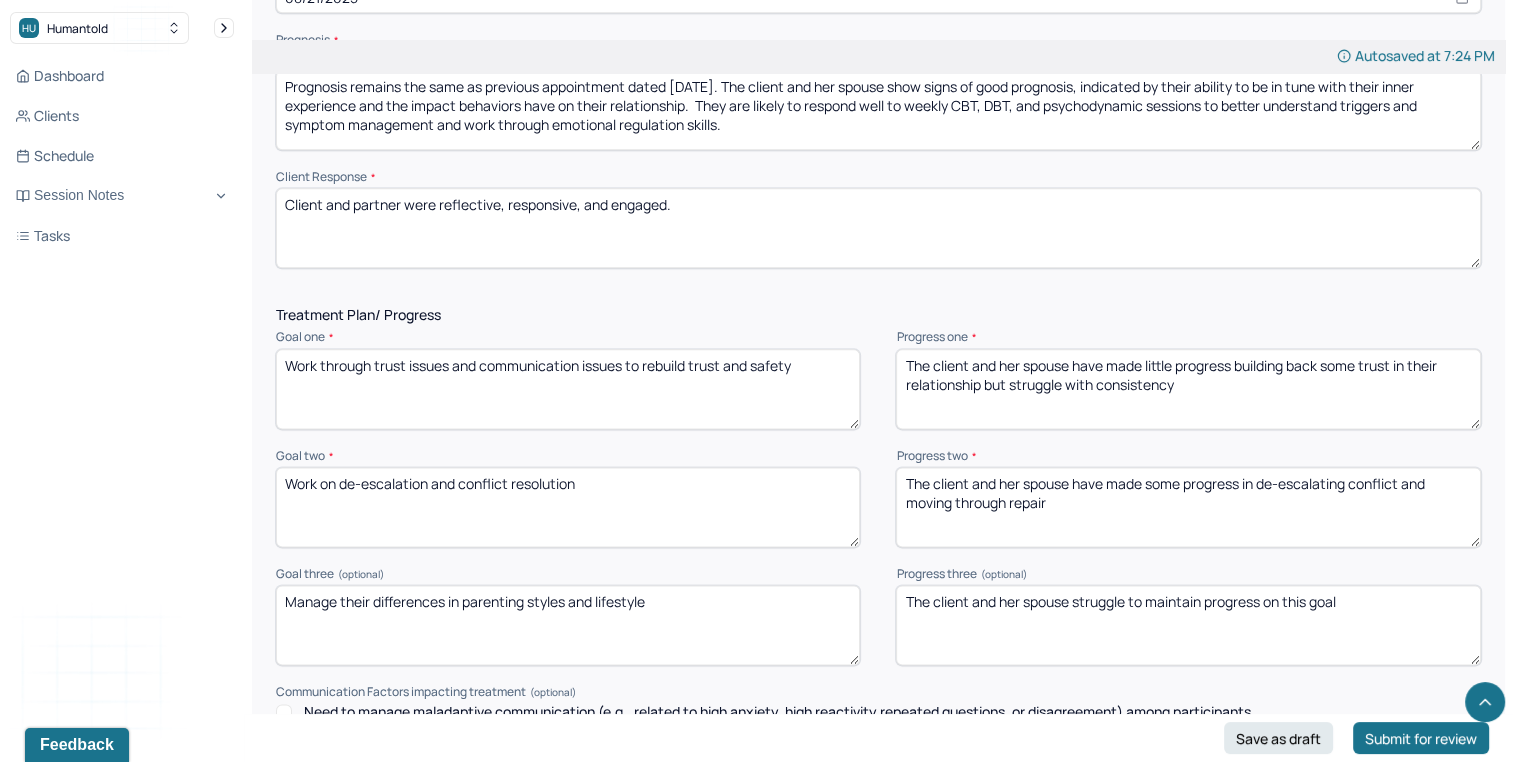 type on "The client and her spouse have made little progress building back some trust in their relationship but struggle with consistency" 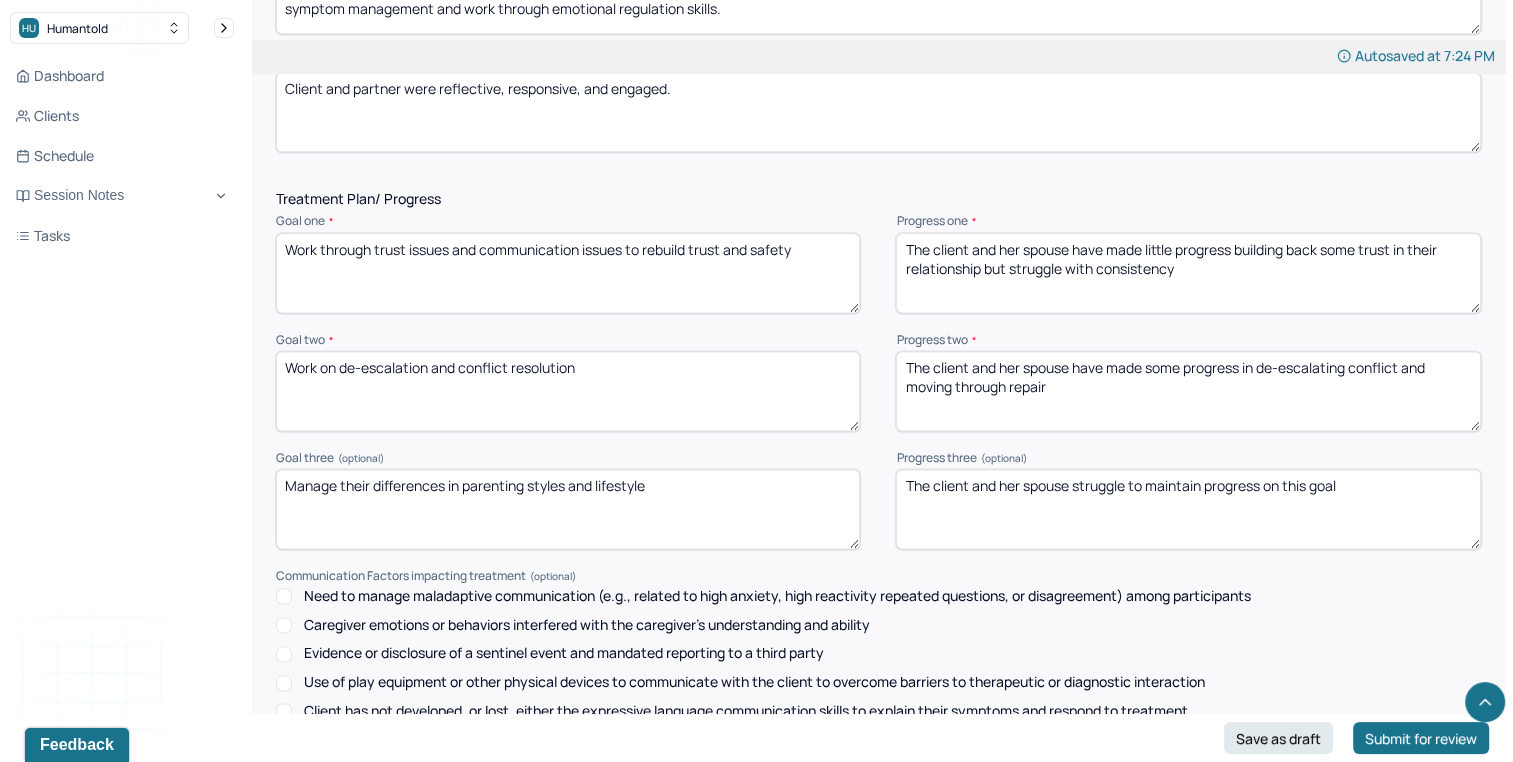 scroll, scrollTop: 2564, scrollLeft: 0, axis: vertical 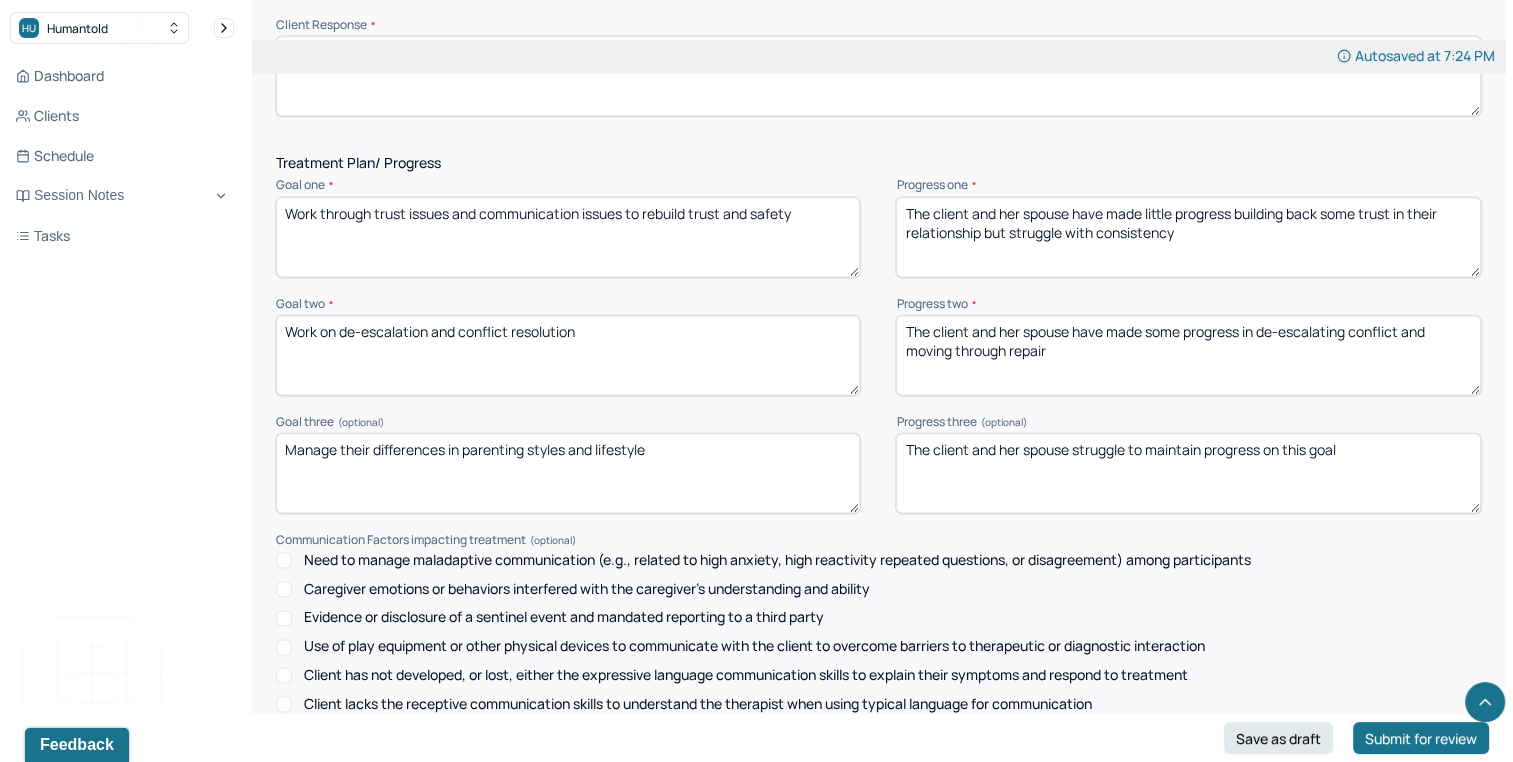 drag, startPoint x: 1149, startPoint y: 462, endPoint x: 1527, endPoint y: 508, distance: 380.78867 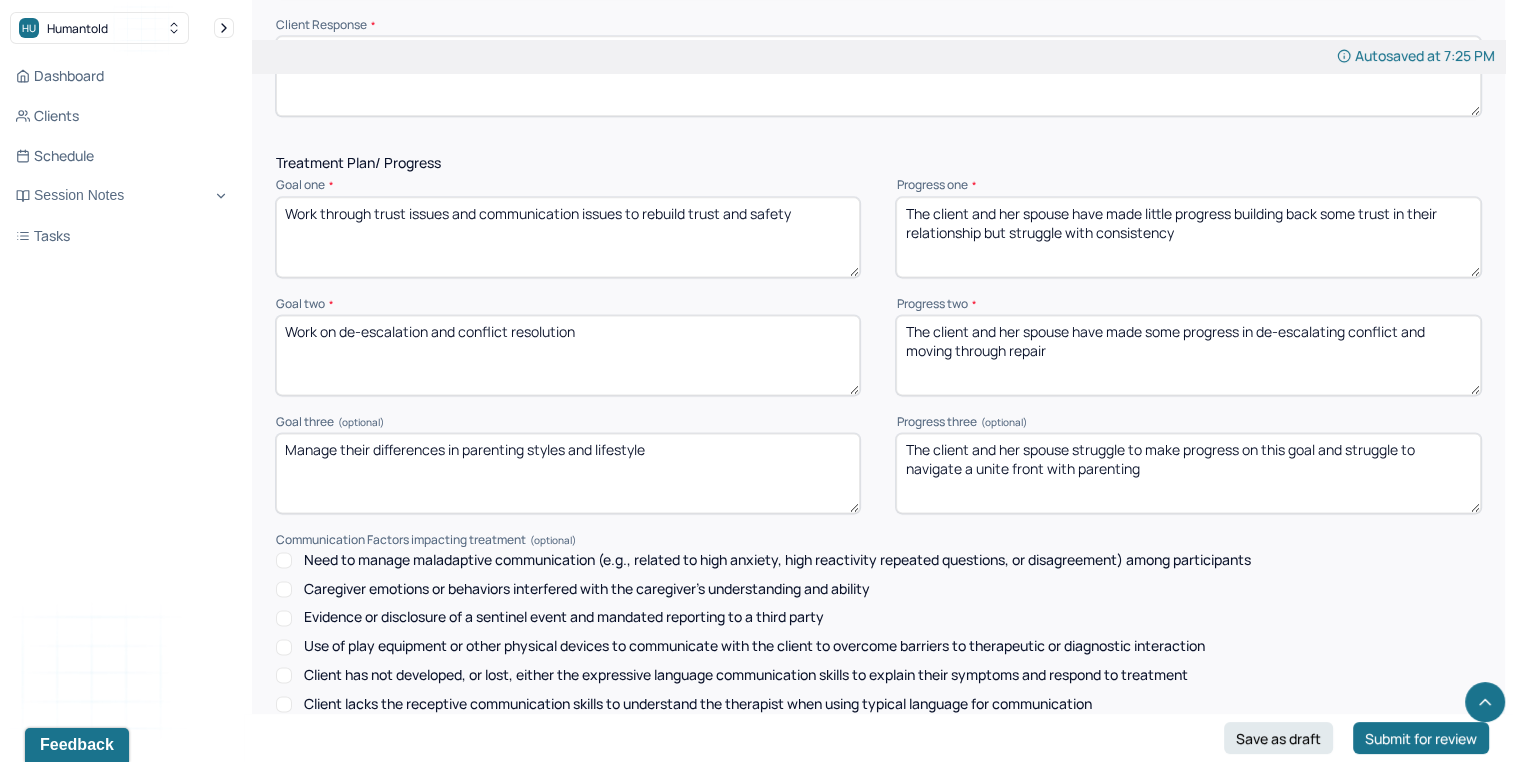 scroll, scrollTop: 0, scrollLeft: 0, axis: both 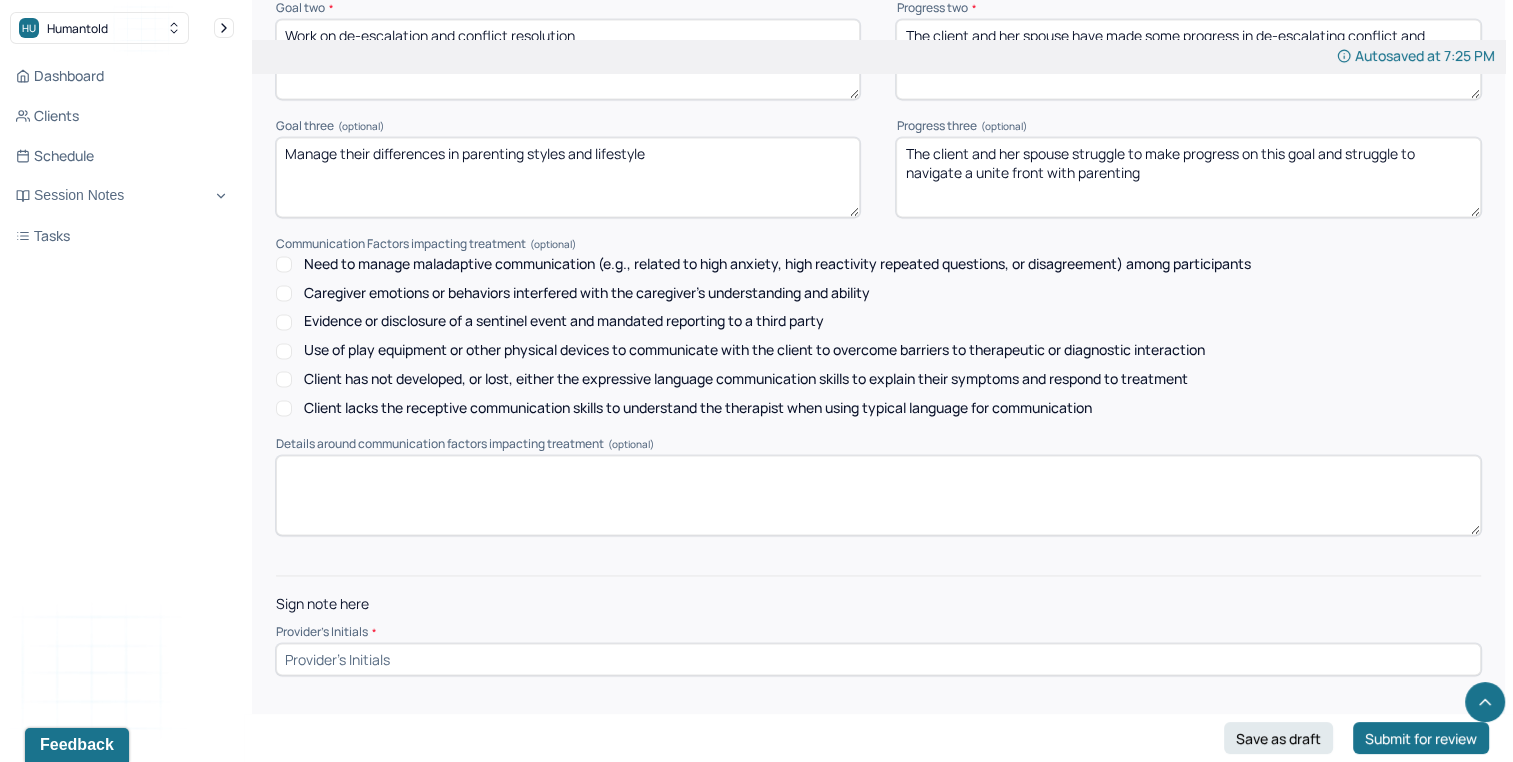 type on "The client and her spouse struggle to make progress on this goal and struggle to navigate a unite front with parenting" 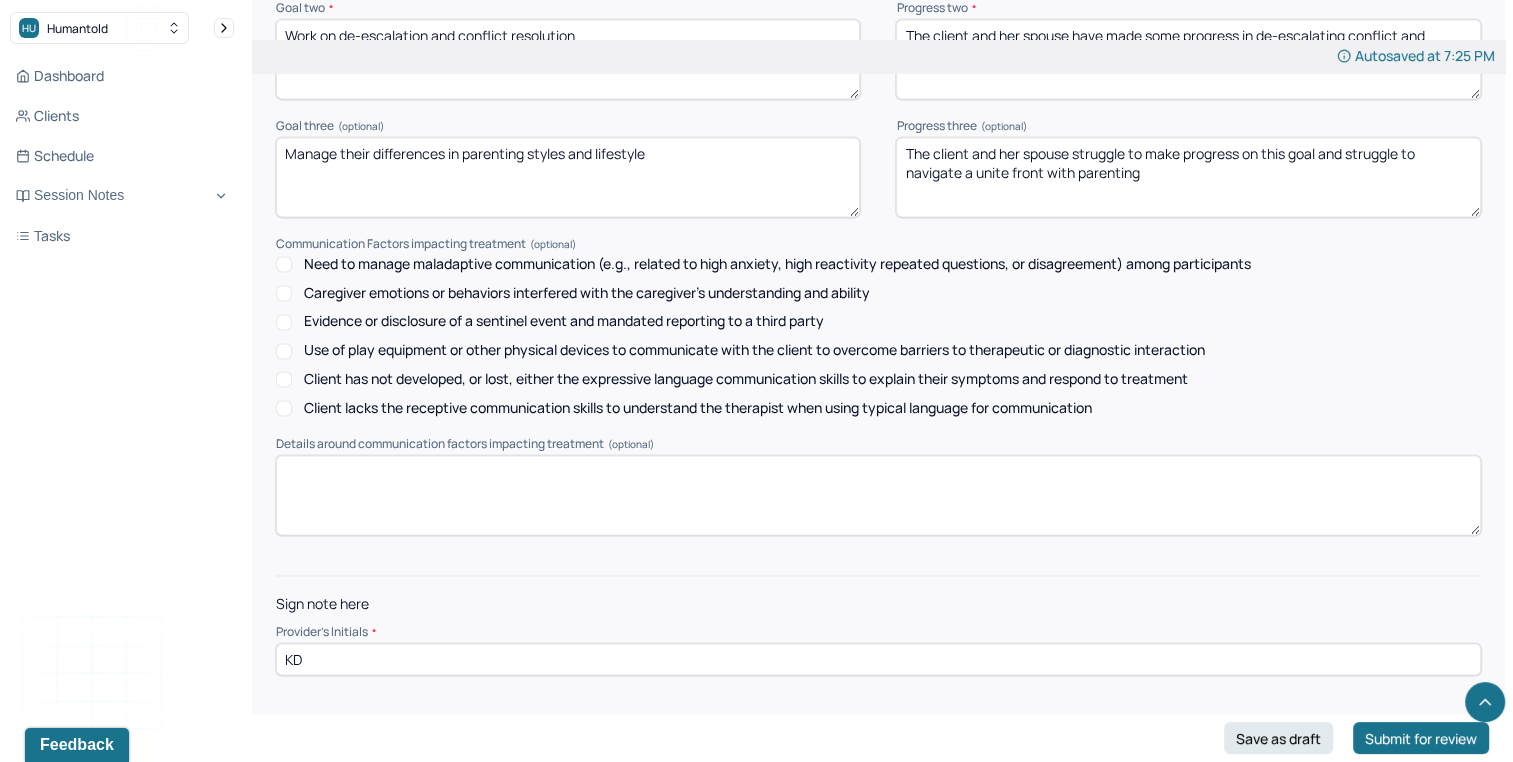 type on "KD" 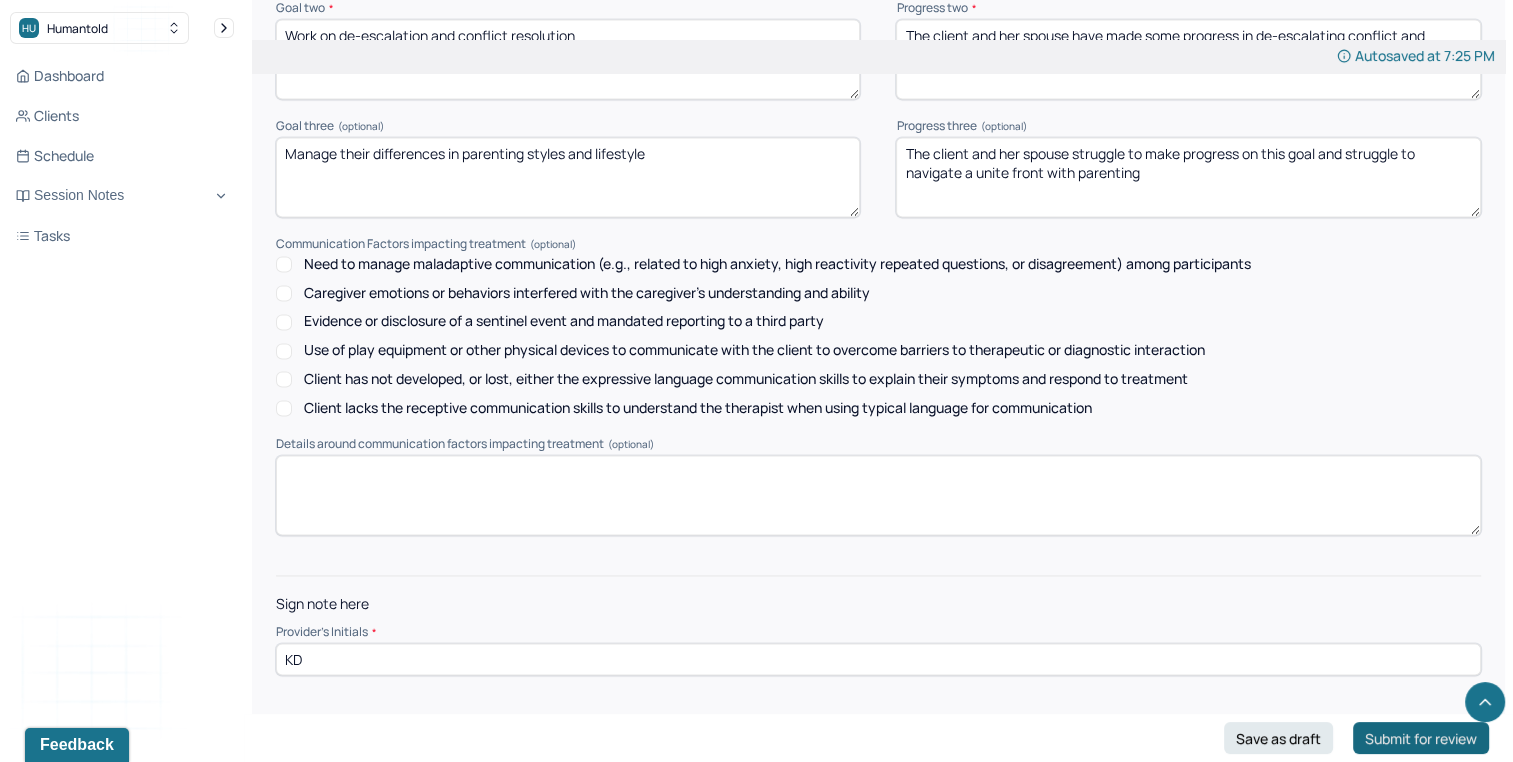 click on "Submit for review" at bounding box center (1421, 738) 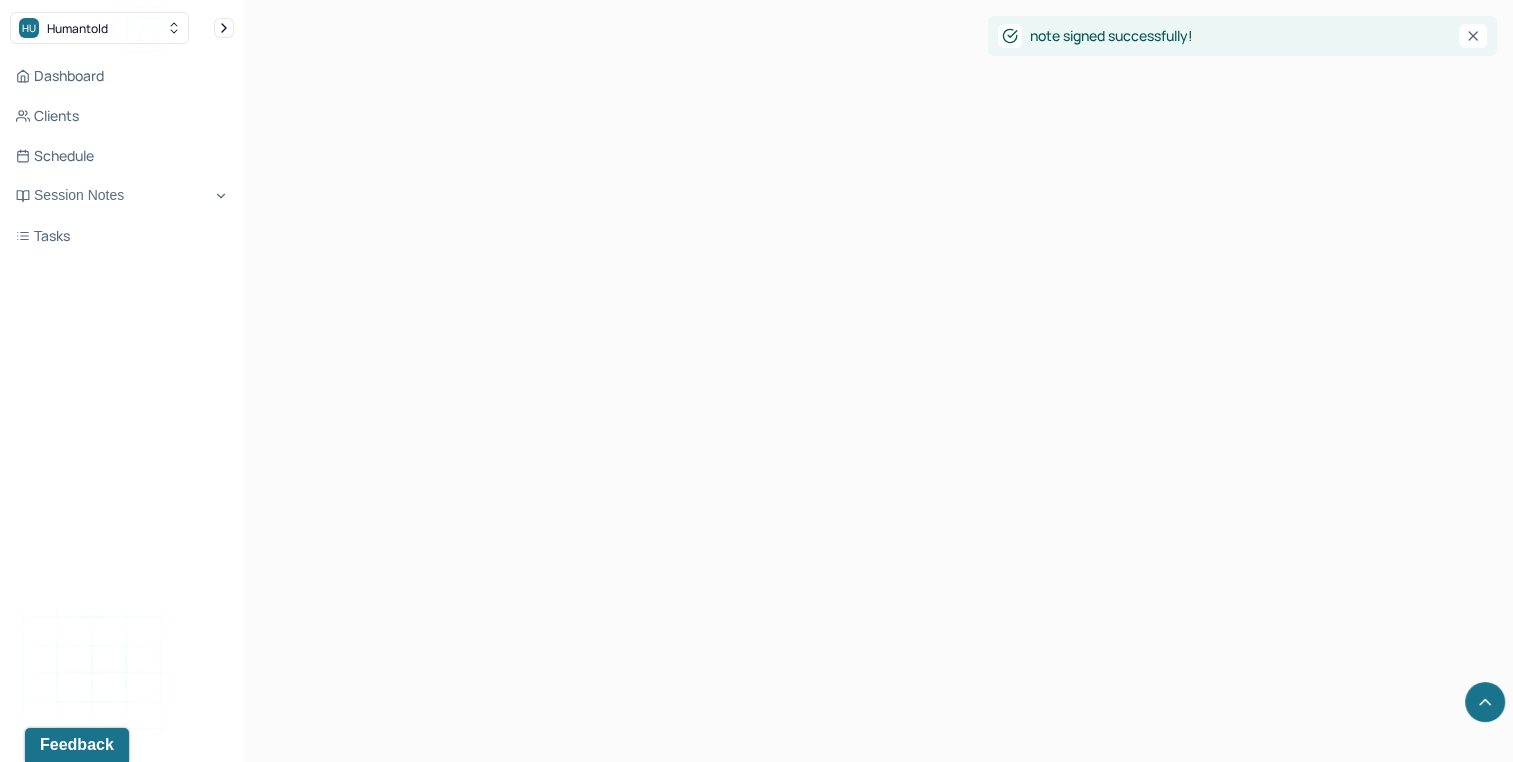 scroll, scrollTop: 0, scrollLeft: 0, axis: both 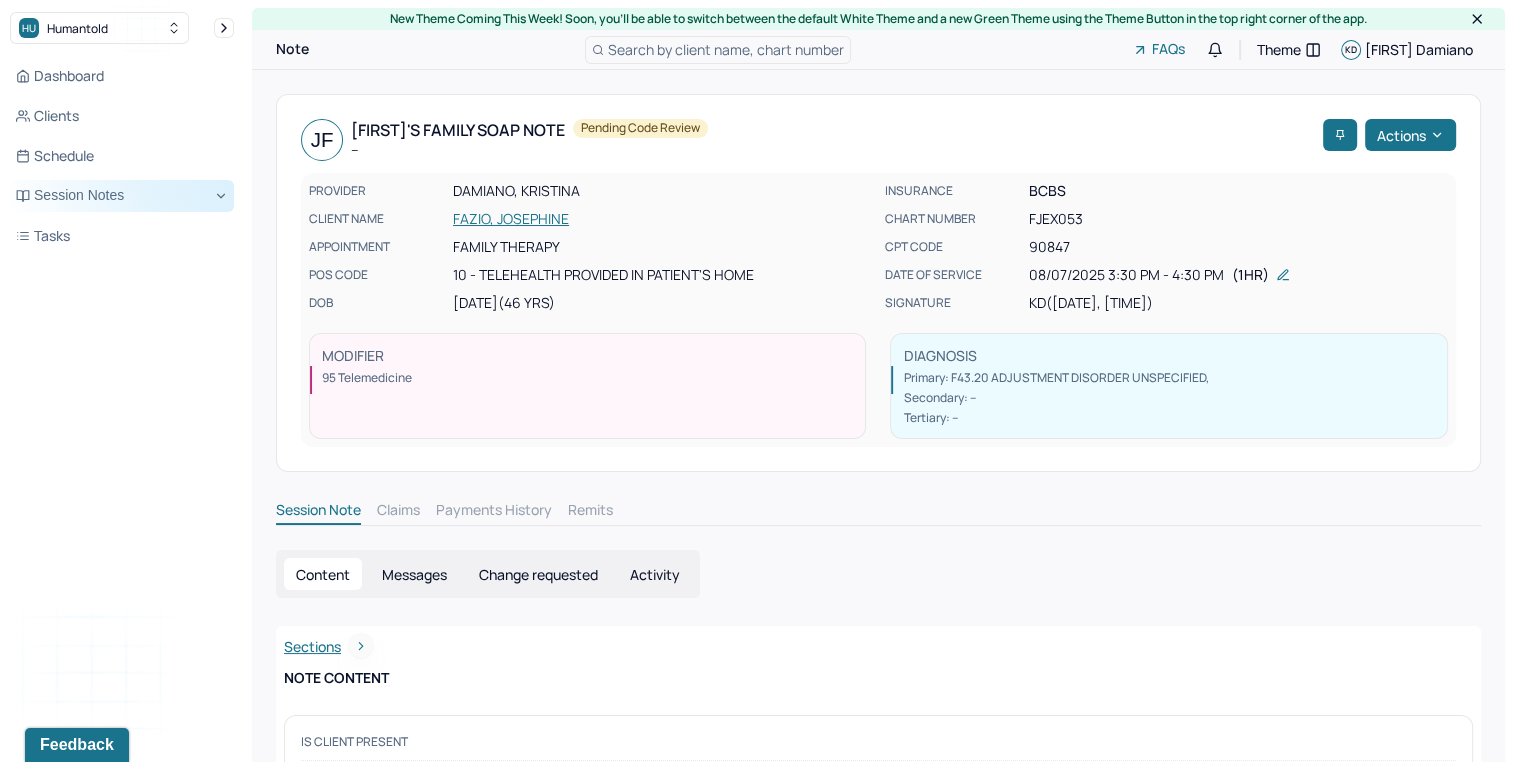 click on "Session Notes" at bounding box center (122, 196) 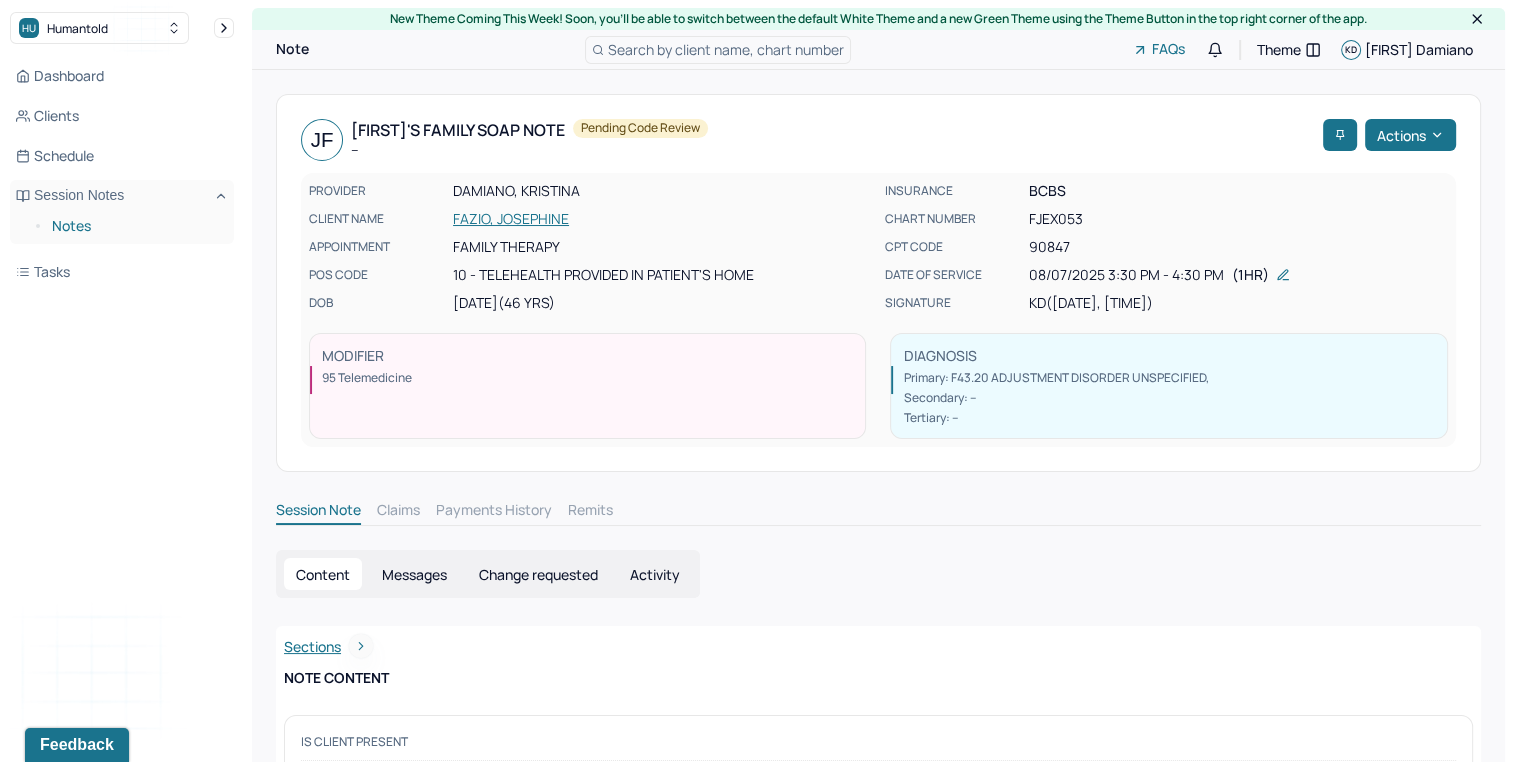 click on "Notes" at bounding box center [135, 226] 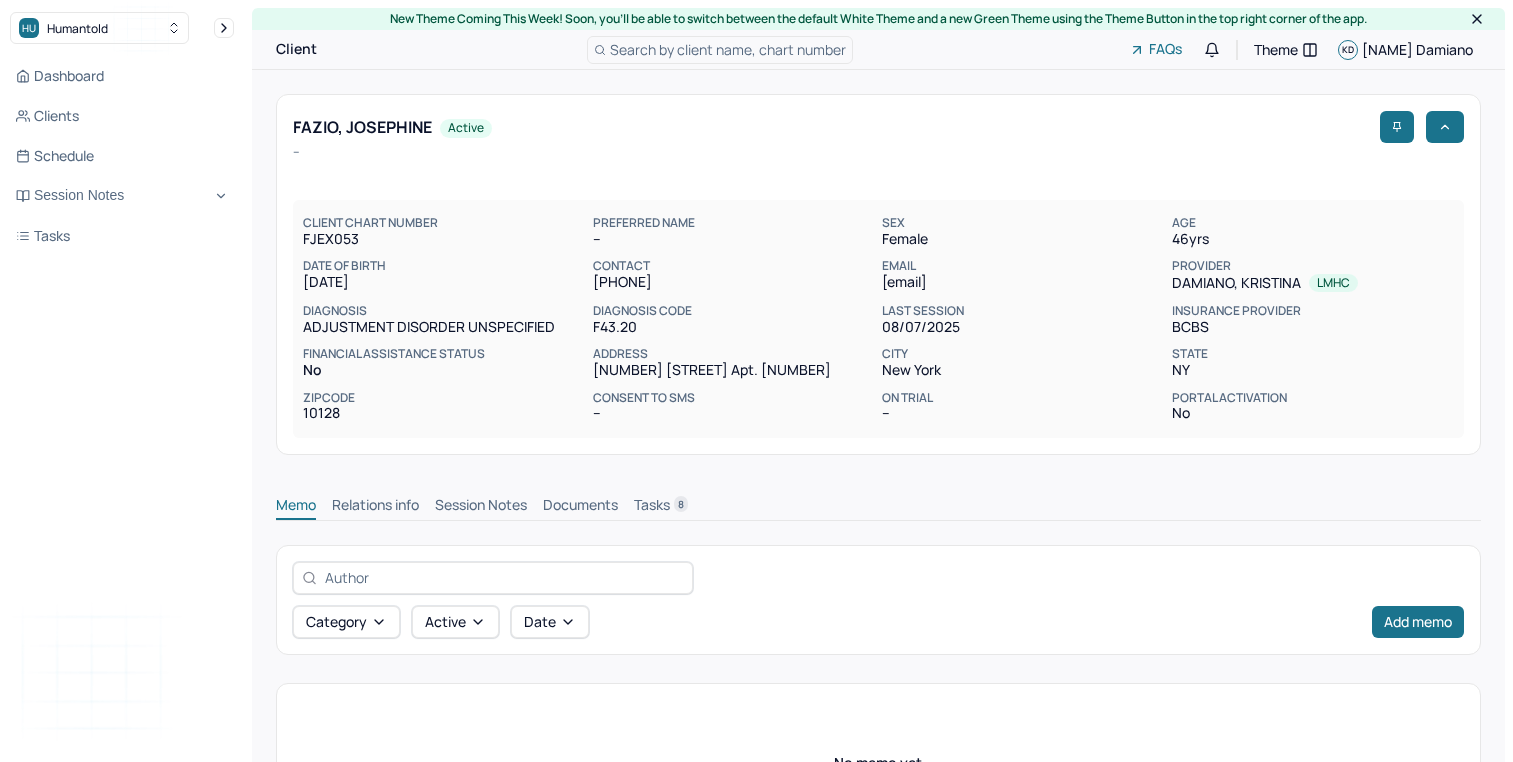 scroll, scrollTop: 0, scrollLeft: 0, axis: both 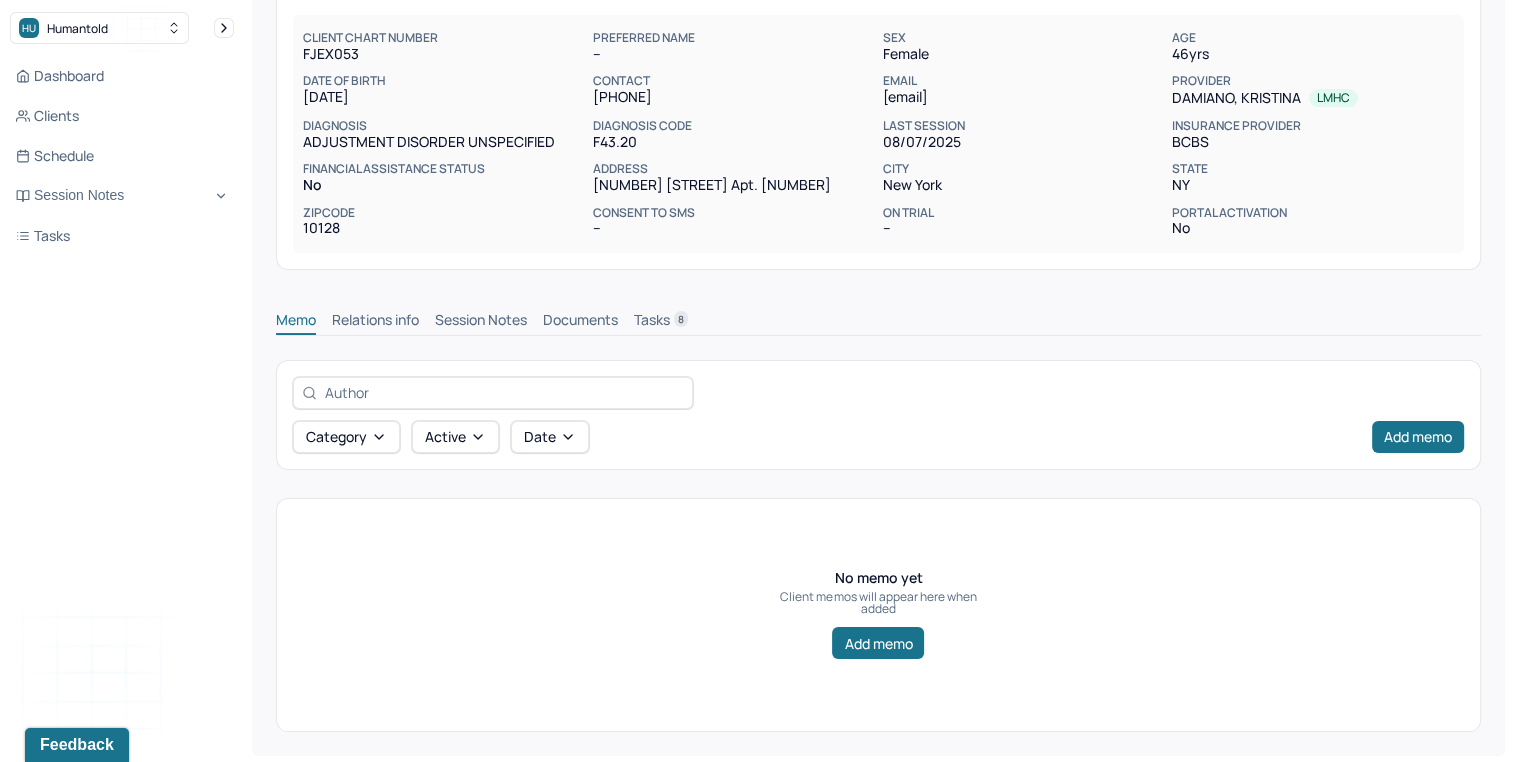 click on "Session Notes" at bounding box center [481, 322] 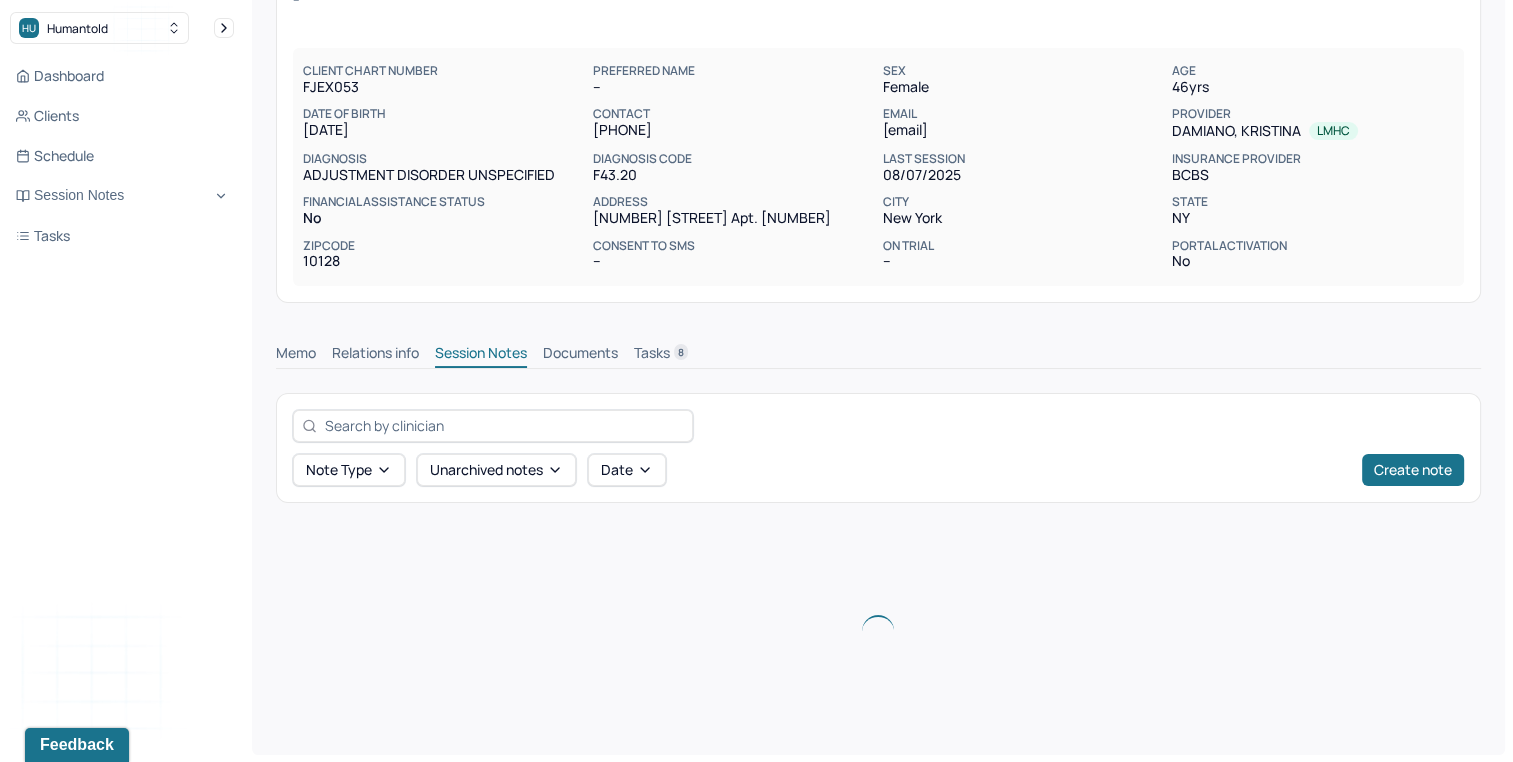 scroll, scrollTop: 185, scrollLeft: 0, axis: vertical 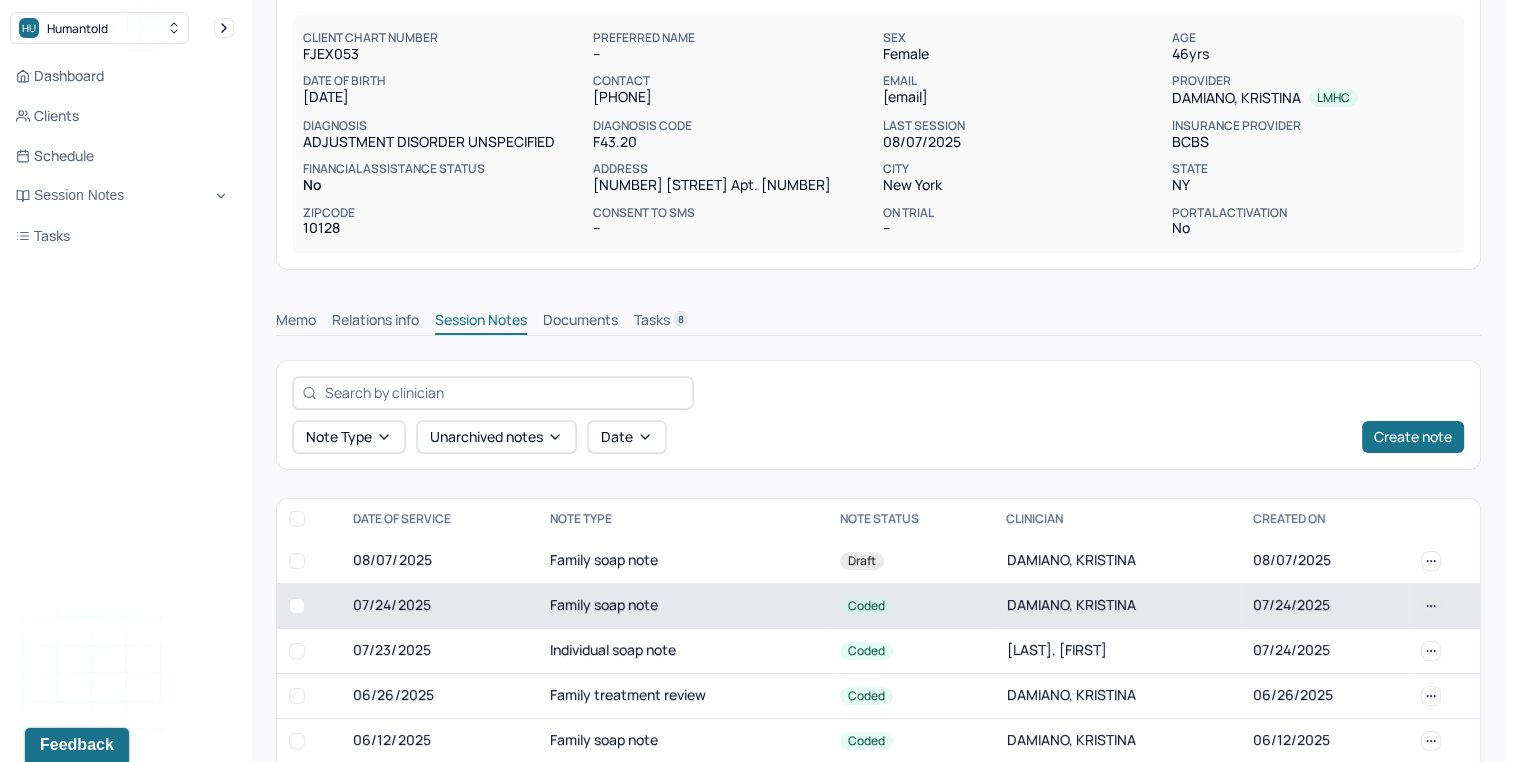 click on "Family soap note" at bounding box center (683, 605) 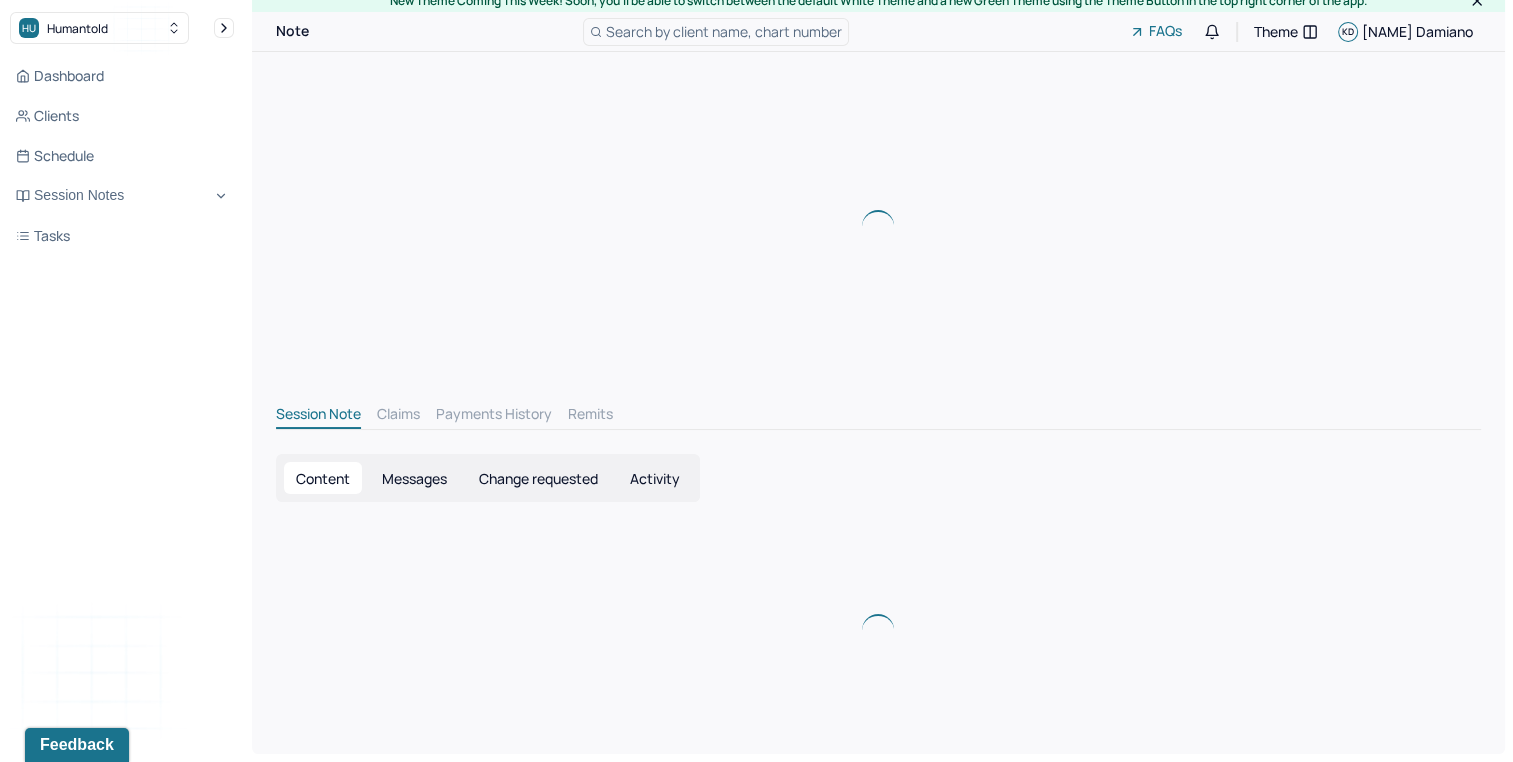 scroll, scrollTop: 0, scrollLeft: 0, axis: both 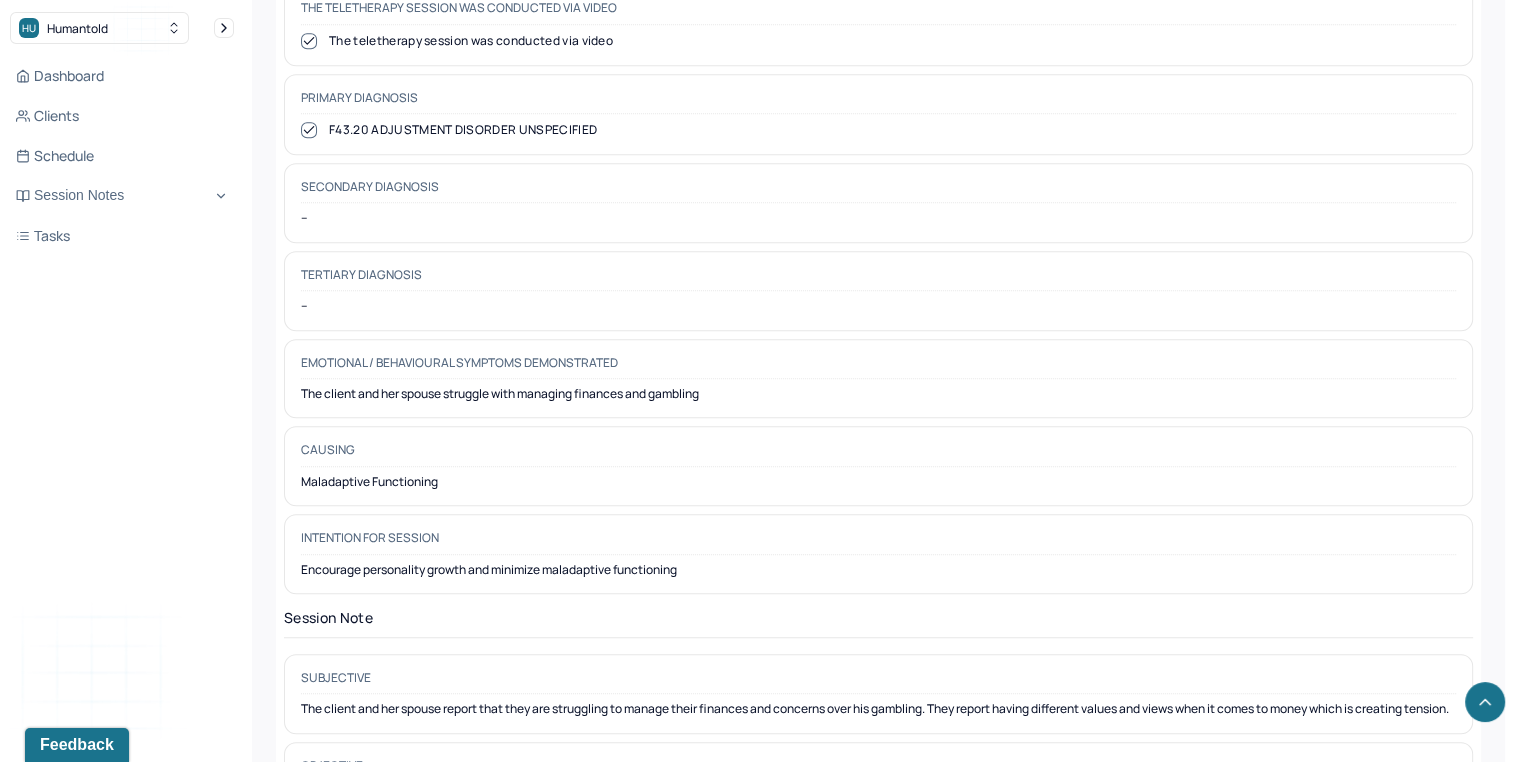 click on "New Theme Coming This Week! Soon, you’ll be able to switch between the default White Theme and a new Green Theme using the Theme Button in the top right corner of the app.  Note Search by client name, chart number  FAQs Theme KD [NAME]   Damiano JF [POSSESSIVE]   Family soap note -- Coded Actions PROVIDER DAMIANO, [NAME] CLIENT NAME FAZIO, [NAME] APPOINTMENT Family therapy   MANTLE CLAIM ID -- PAYER CLAIM ID -- SUBMISSION -- POS CODE 10 - Telehealth Provided in Patient's Home DOB [DATE]  ([AGE] Yrs) INSURANCE BCBS CHART NUMBER FJEX053 CPT CODE 90847 DATE OF SERVICE [DATE]   3:30 PM   -   4:30 PM ( 1hr ) SIGNATURE KD  ([DATE], 5:28 PM) MODIFIER 95 Telemedicine DIAGNOSIS Primary:   F43.20 ADJUSTMENT DISORDER UNSPECIFIED ,  Secondary:   -- Tertiary:   -- Session Note Claims Payments History Remits Content Messages Change requested Activity Sections Session note Therapy intervention techniques Treatment plan/ progress Sections NOTE CONTENT Is client present Is client present teletherapy Home --" at bounding box center (878, 674) 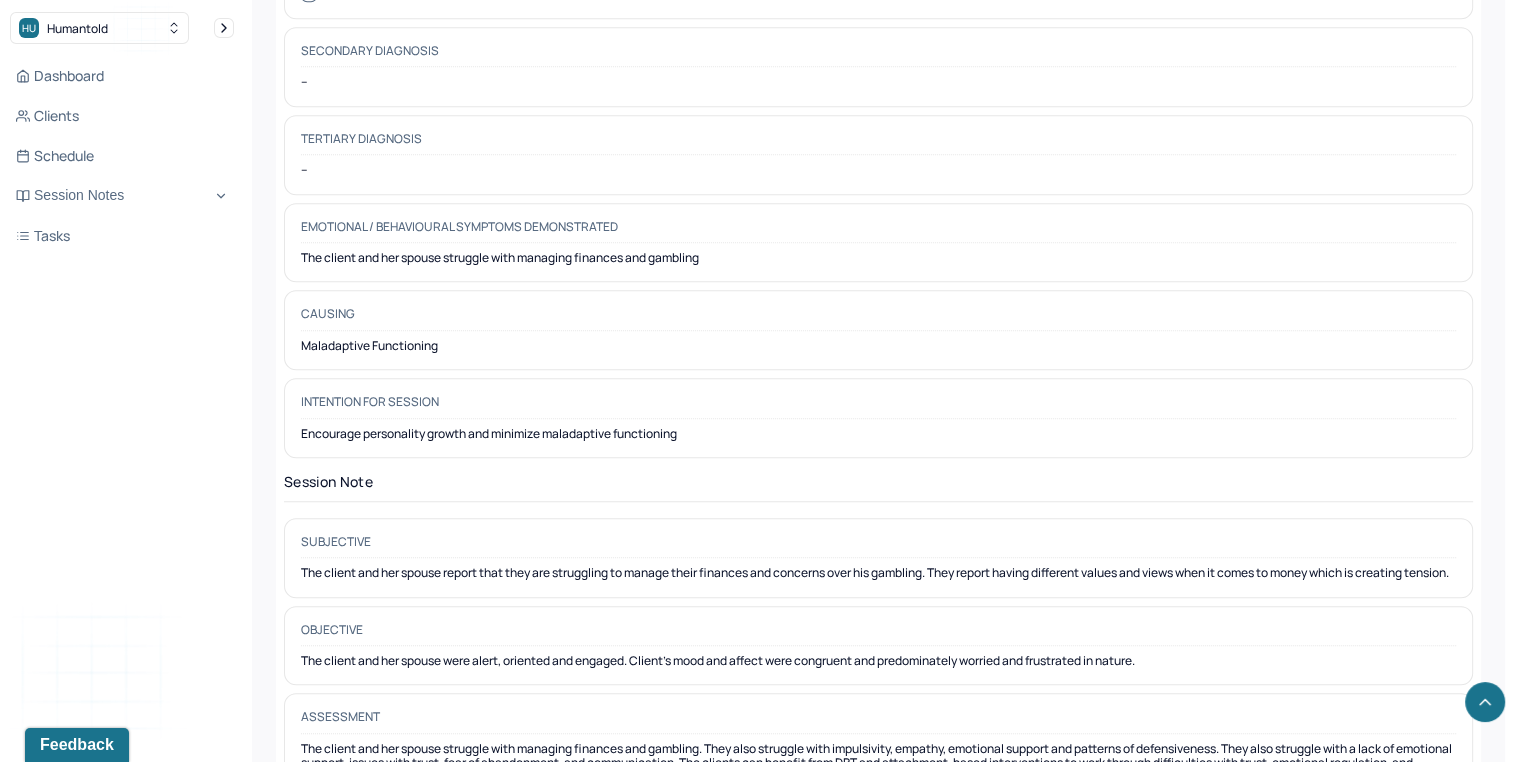 scroll, scrollTop: 1397, scrollLeft: 0, axis: vertical 